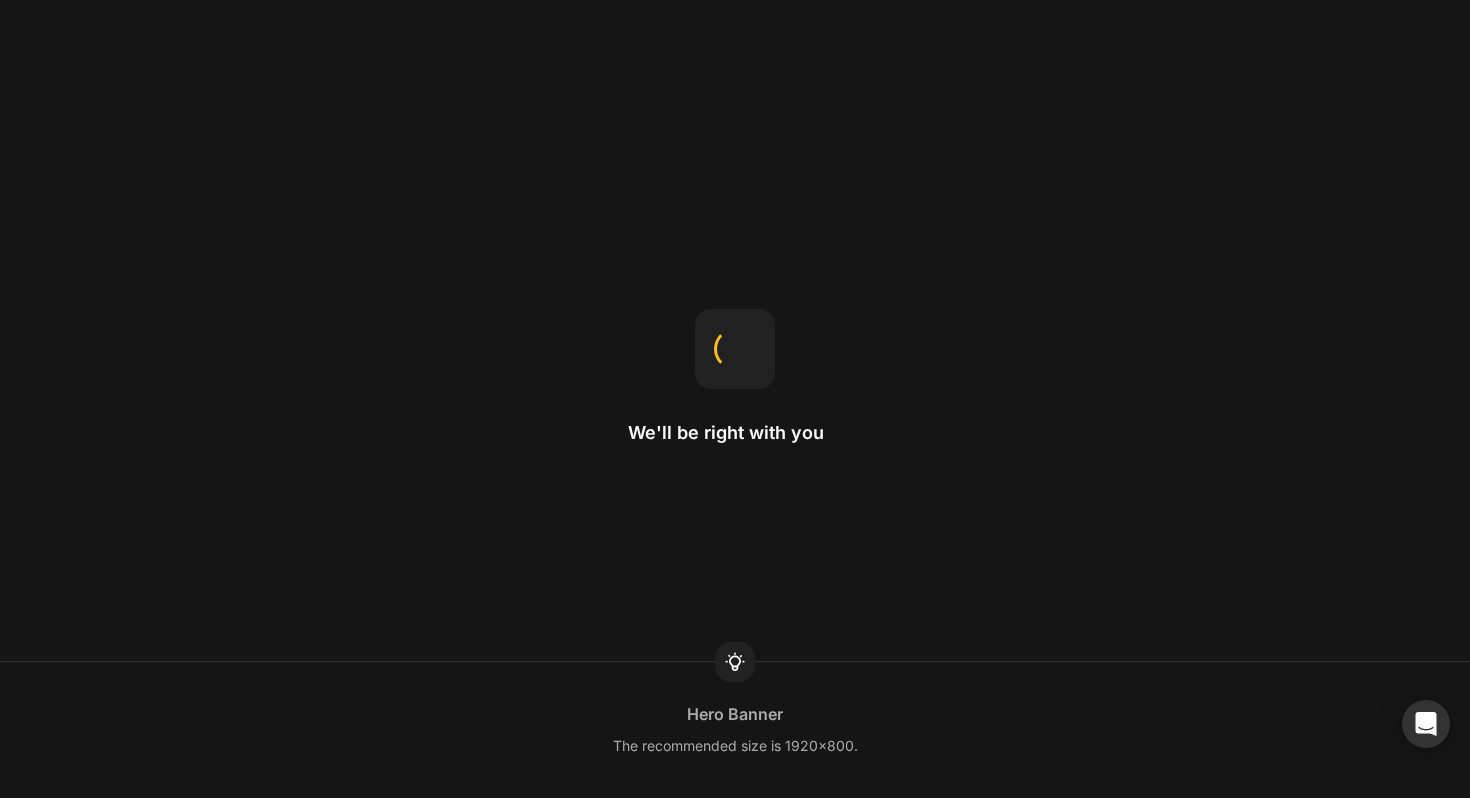 scroll, scrollTop: 0, scrollLeft: 0, axis: both 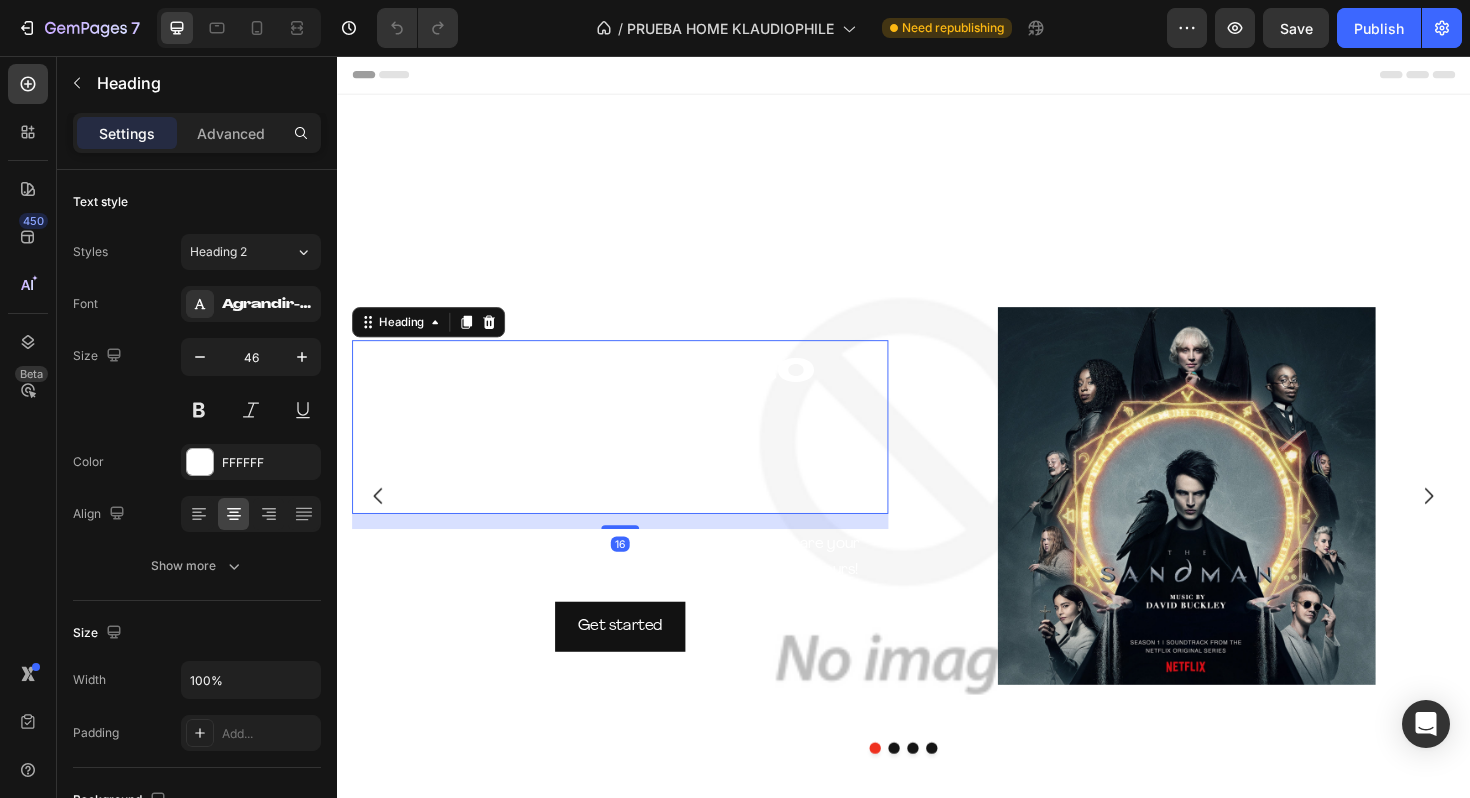 click on "Lanzamiento de la semana" at bounding box center [637, 448] 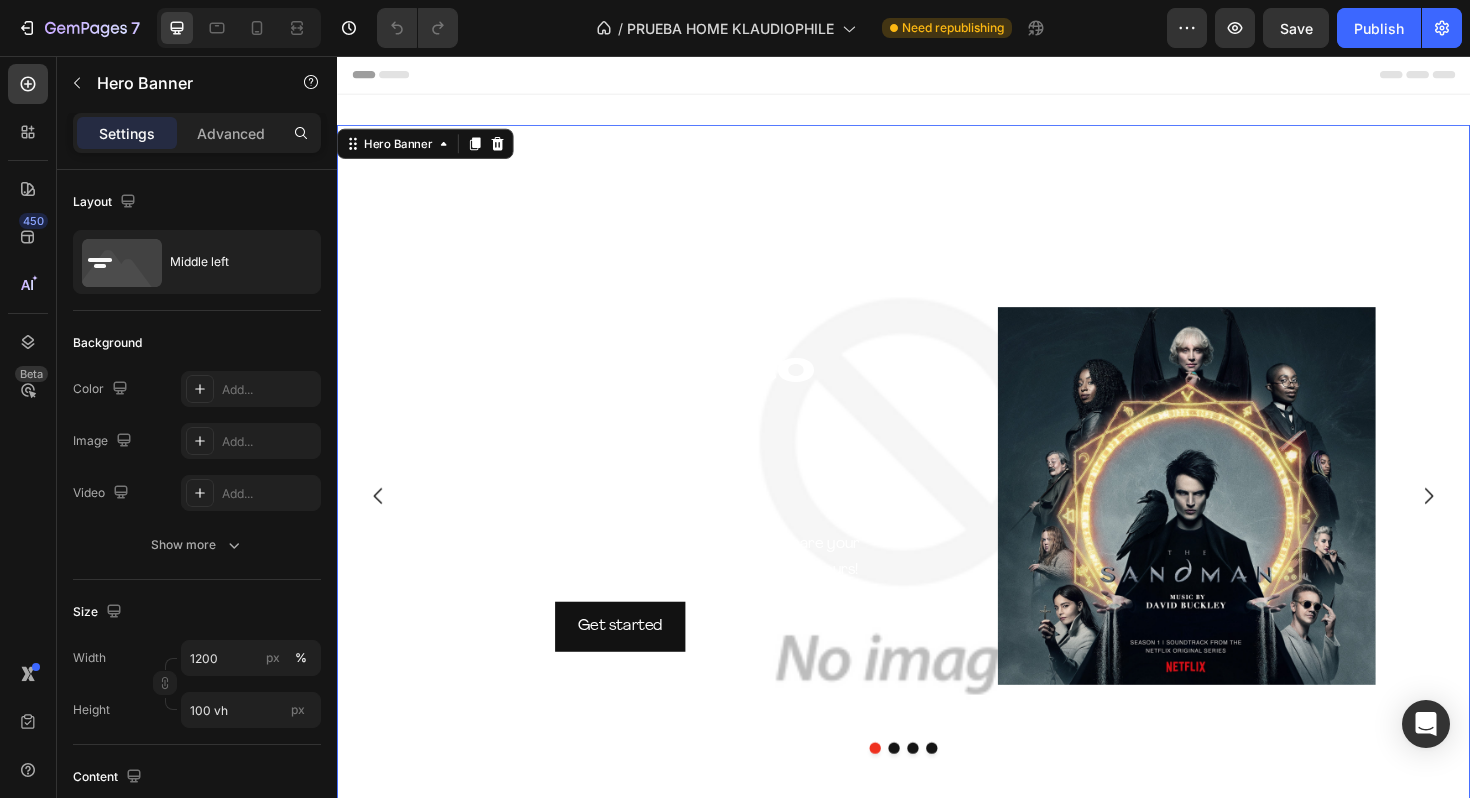 click at bounding box center [937, 522] 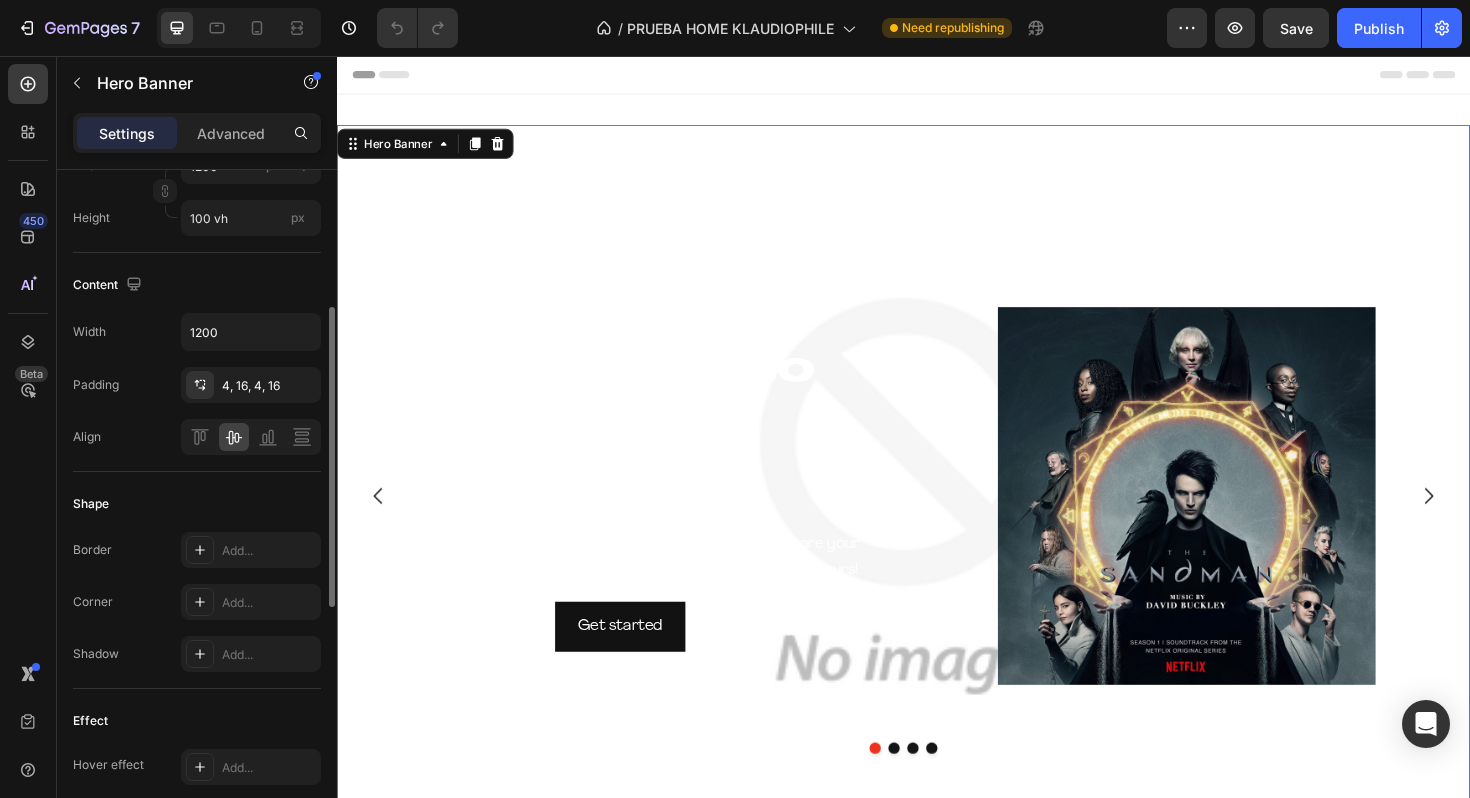 scroll, scrollTop: 437, scrollLeft: 0, axis: vertical 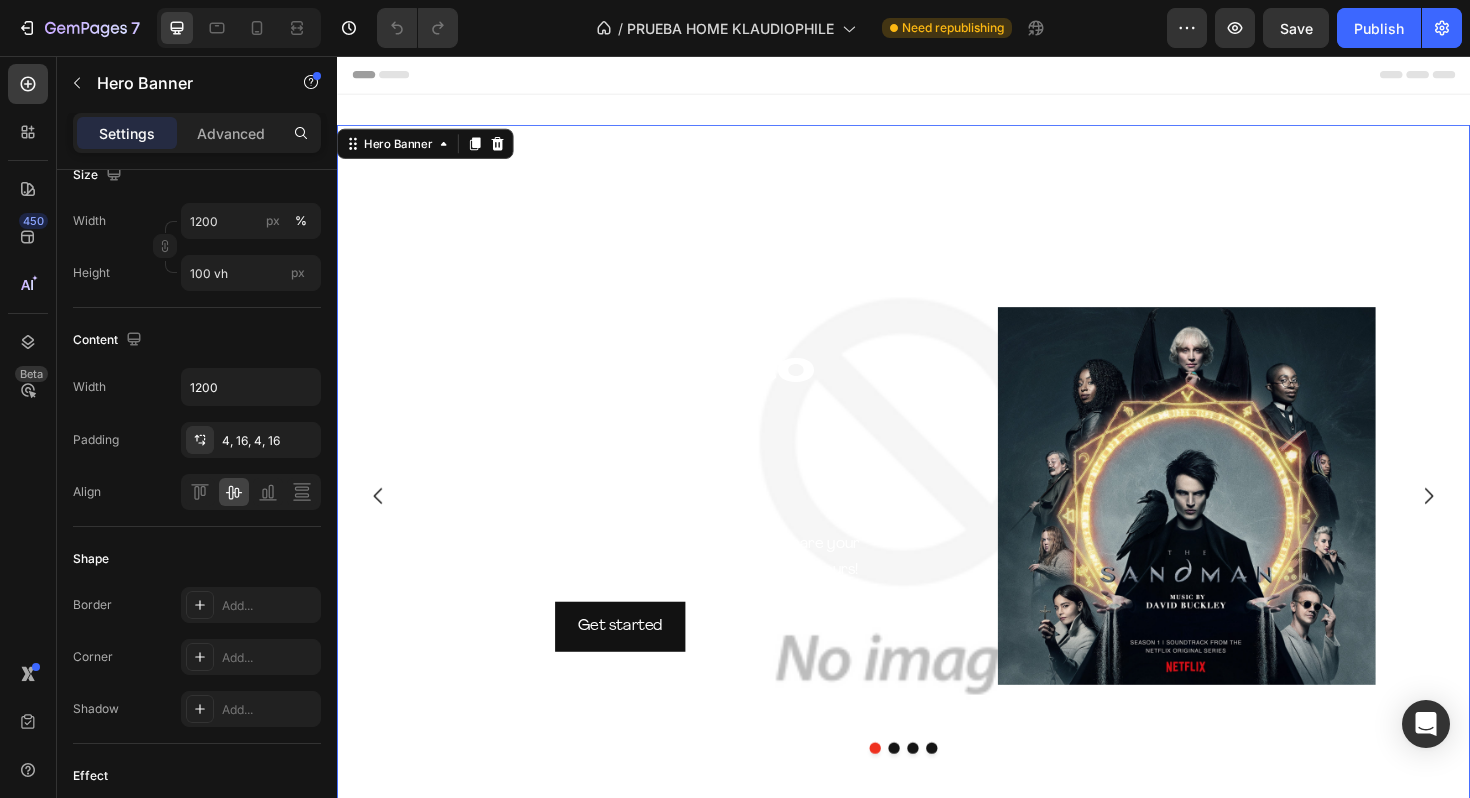 click at bounding box center (937, 522) 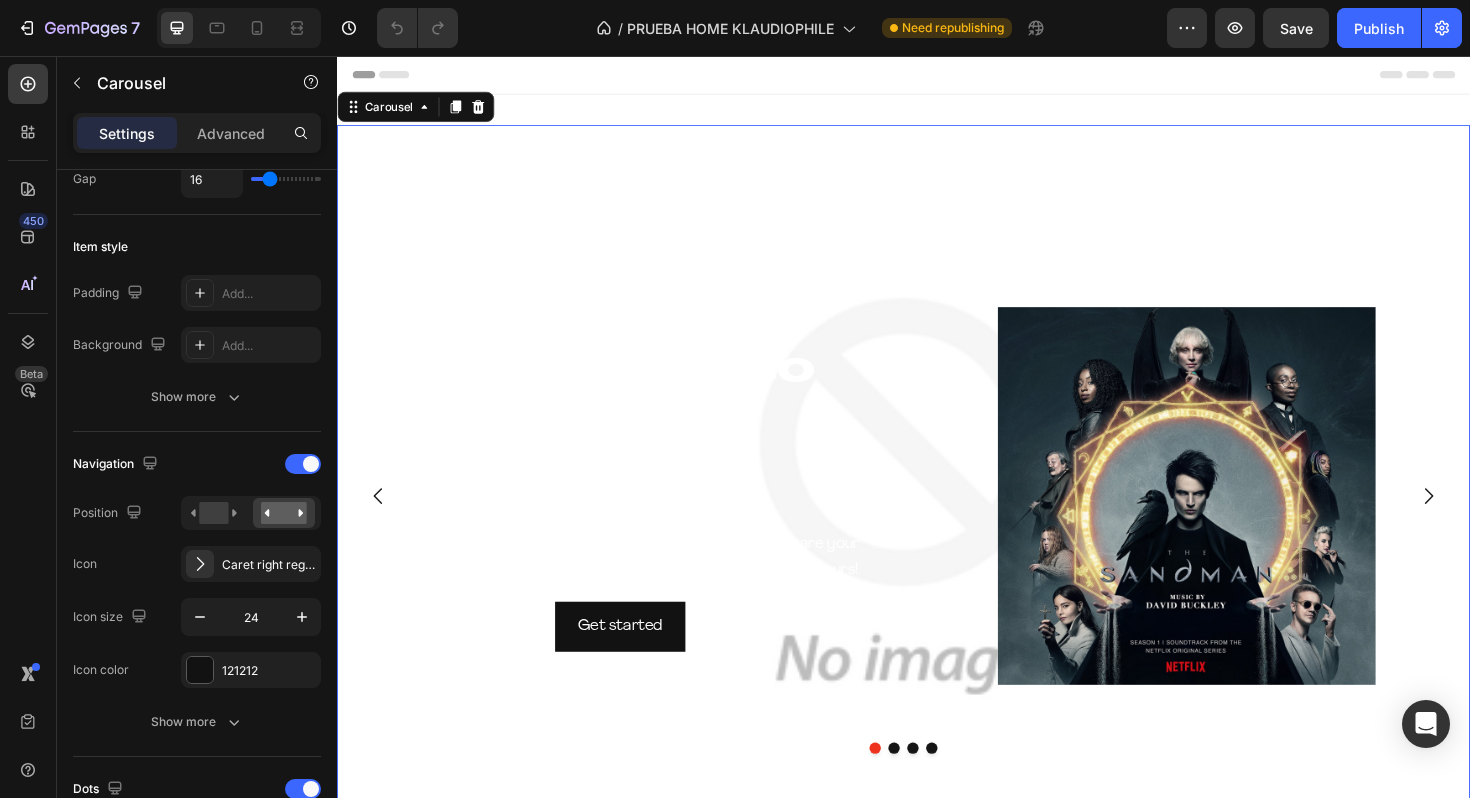 click at bounding box center (927, 789) 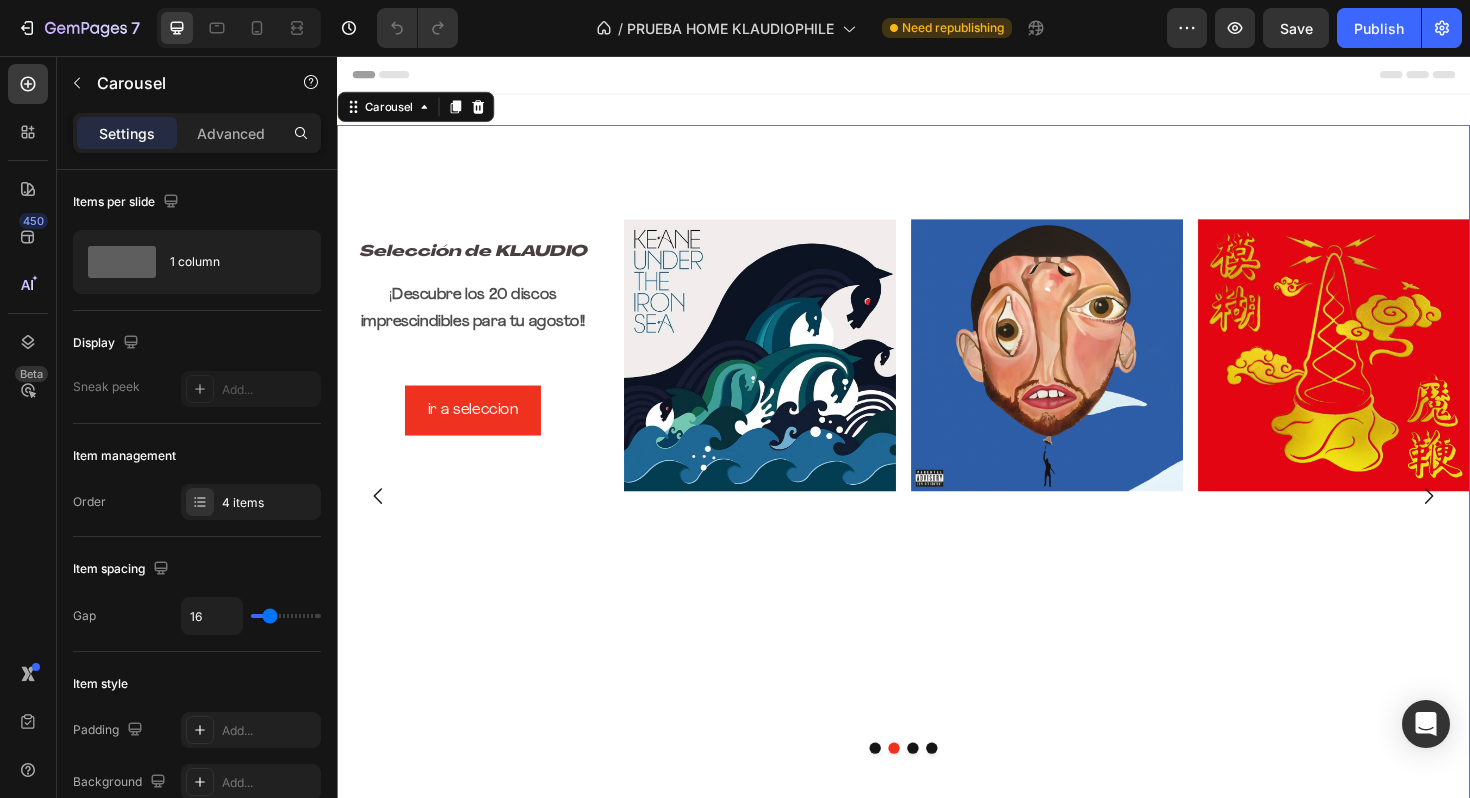 click at bounding box center [947, 789] 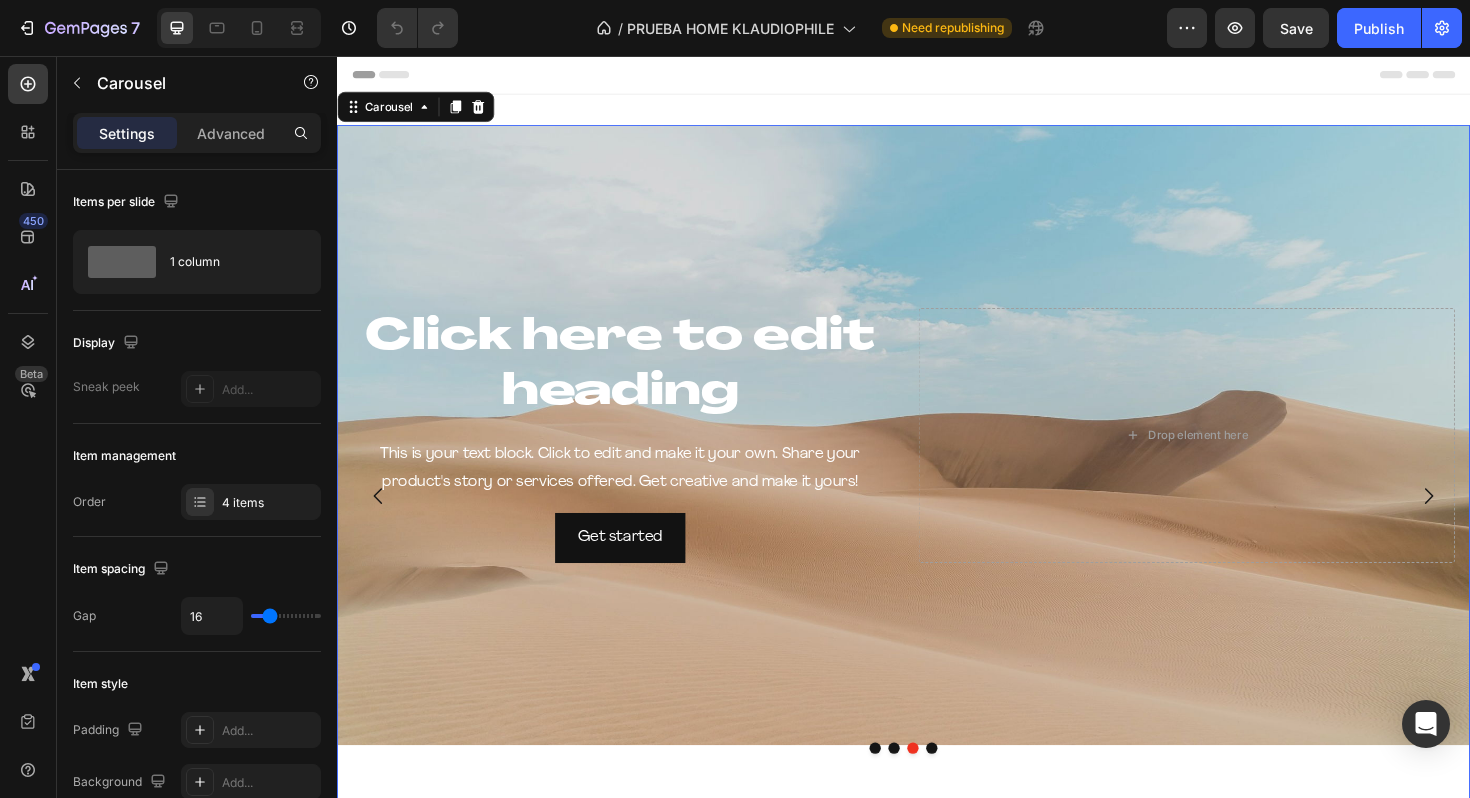 click at bounding box center (967, 789) 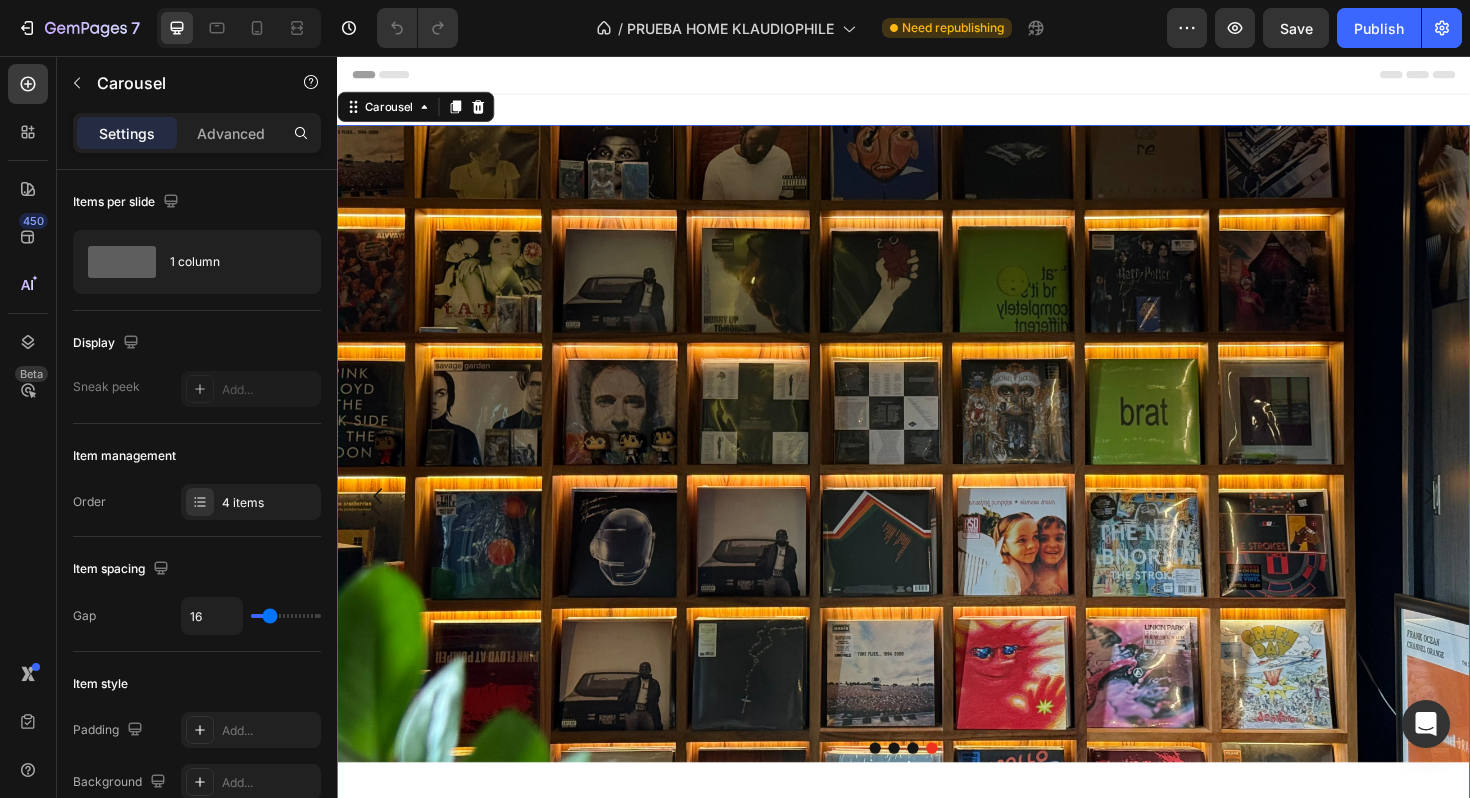 click at bounding box center (907, 789) 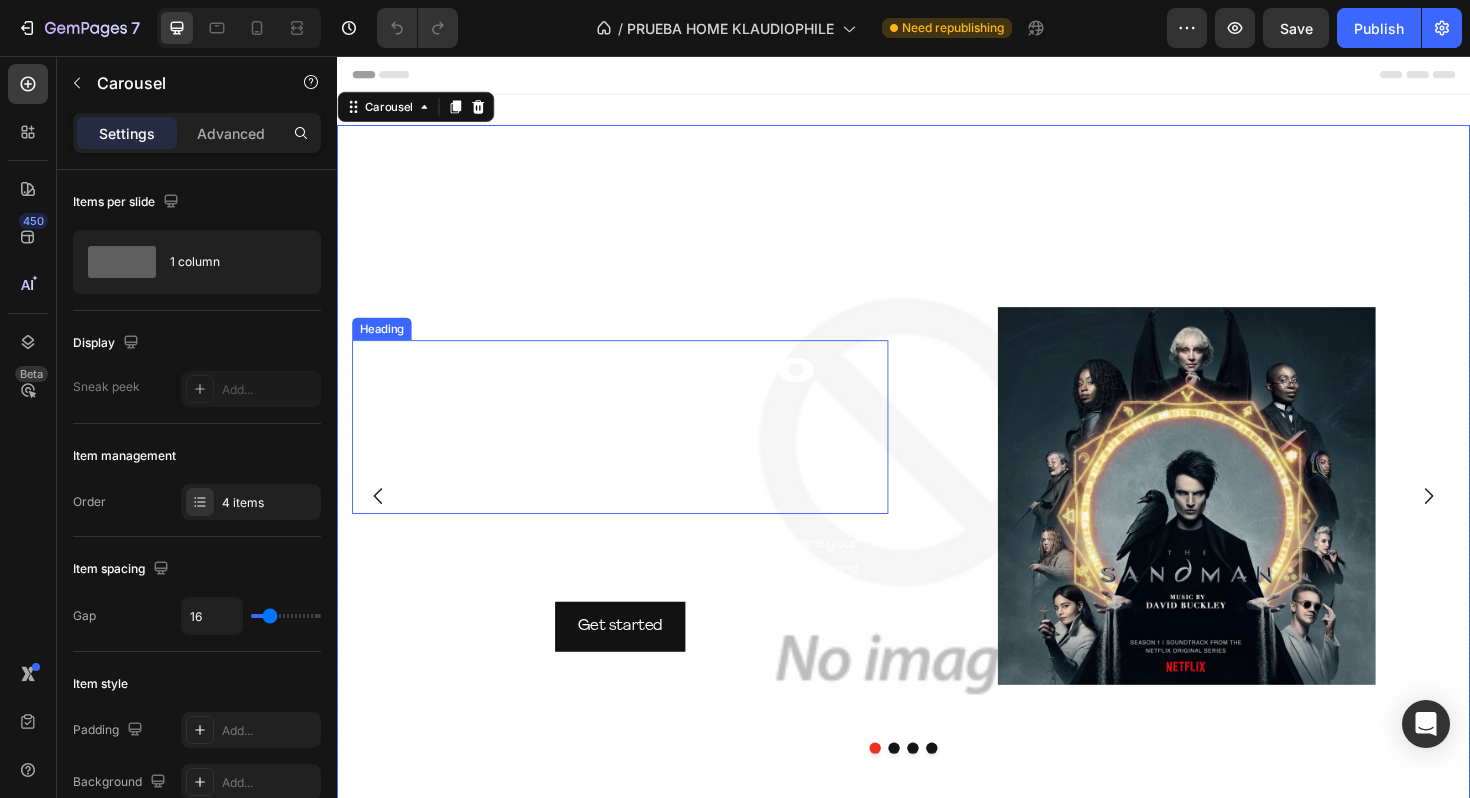 click on "Lanzamiento de la semana" at bounding box center [637, 448] 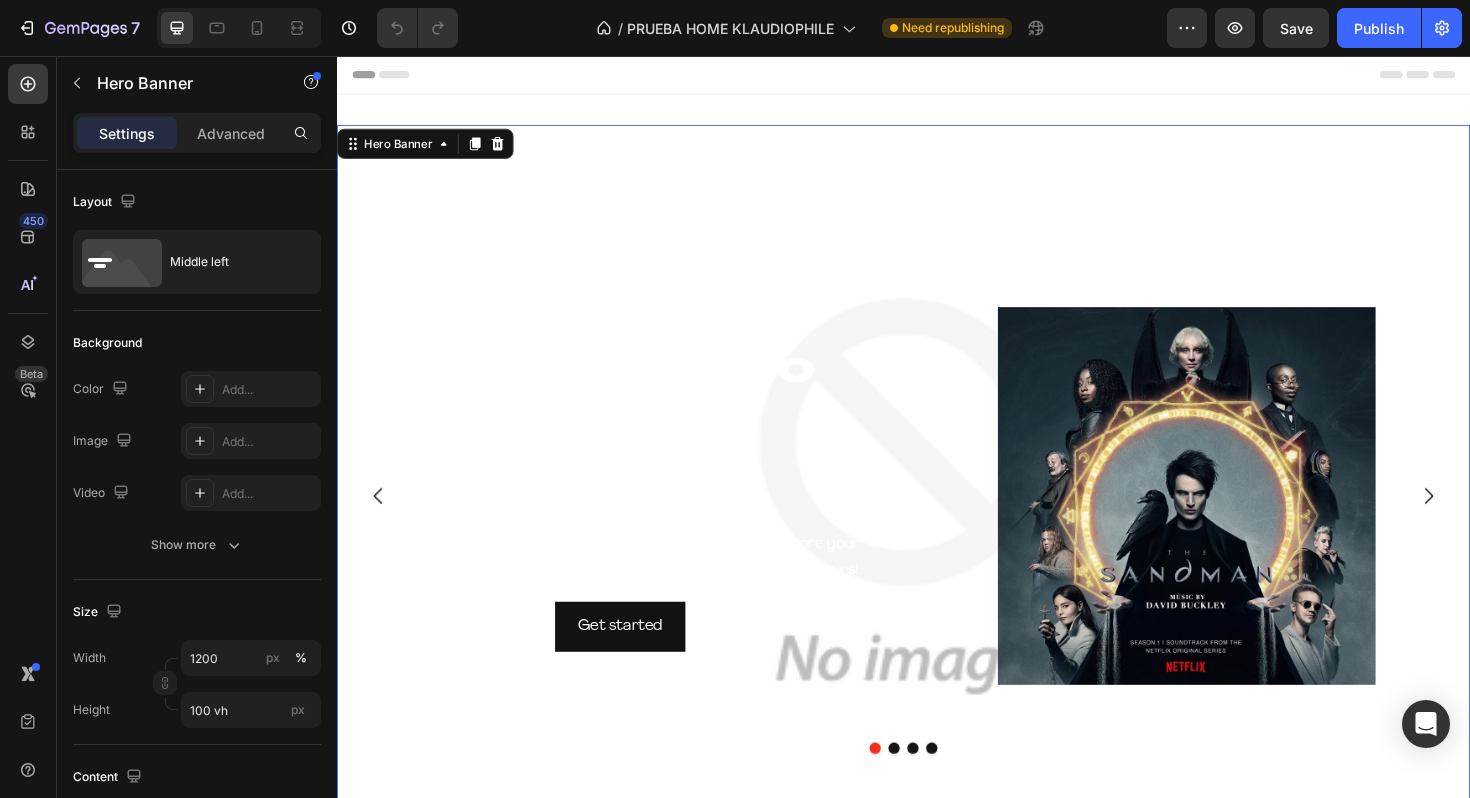 click on "Lanzamiento de la semana Heading This is your text block. Click to edit and make it your own. Share your product's story or services offered. Get creative and make it yours! Text Block Get started Button" at bounding box center (637, 522) 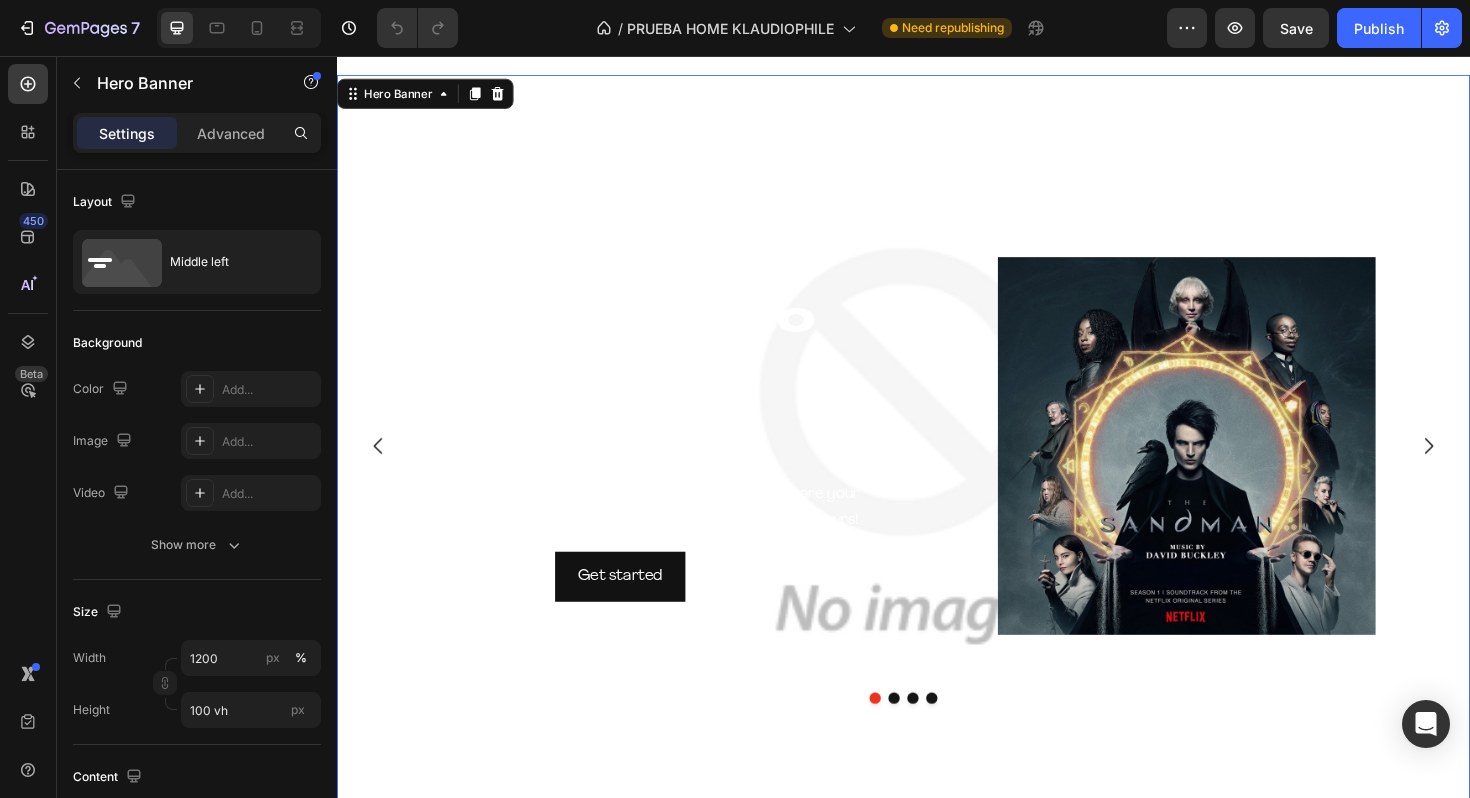 scroll, scrollTop: 59, scrollLeft: 0, axis: vertical 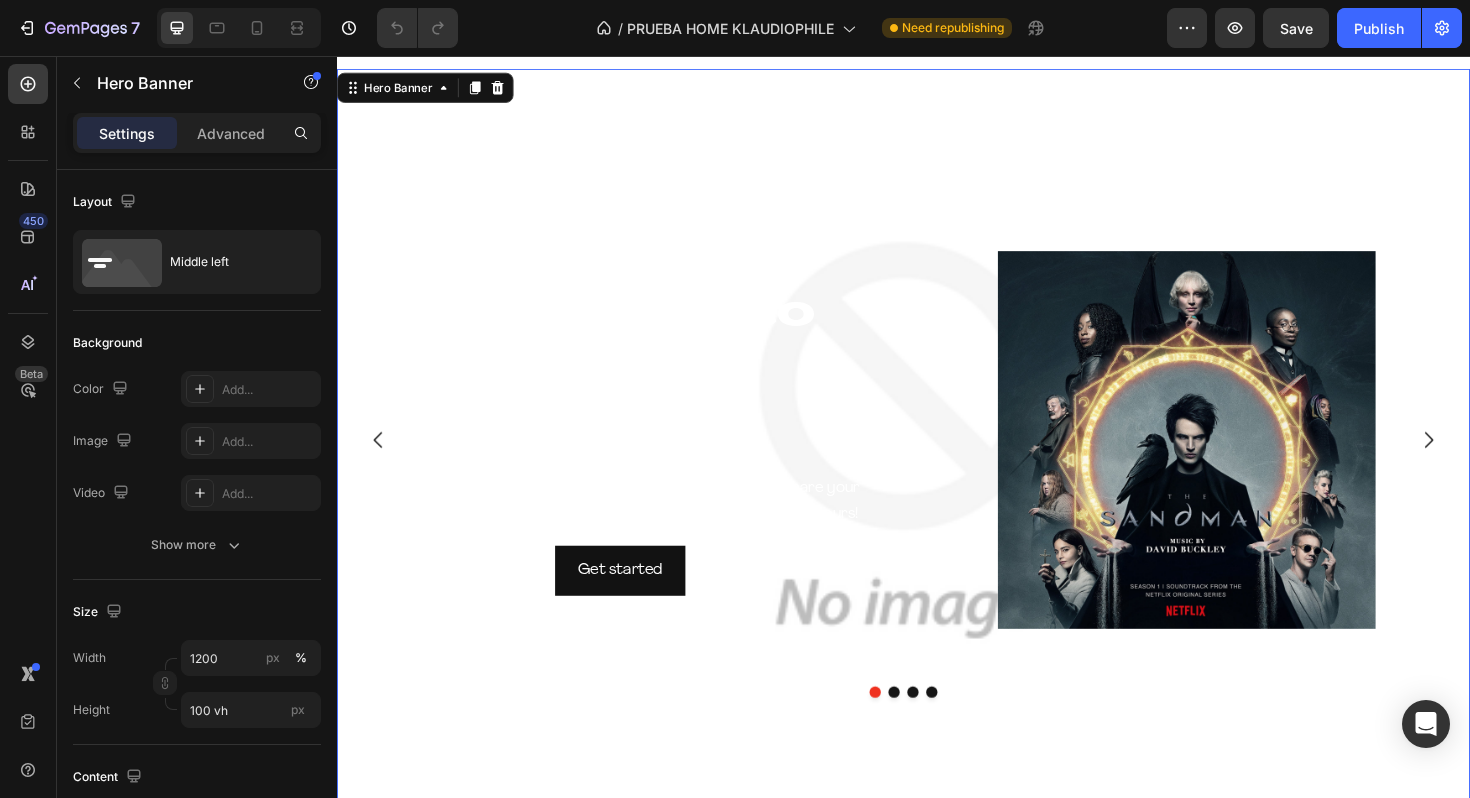 click on "Lanzamiento de la semana Heading This is your text block. Click to edit and make it your own. Share your product's story or services offered. Get creative and make it yours! Text Block Get started Button" at bounding box center [637, 463] 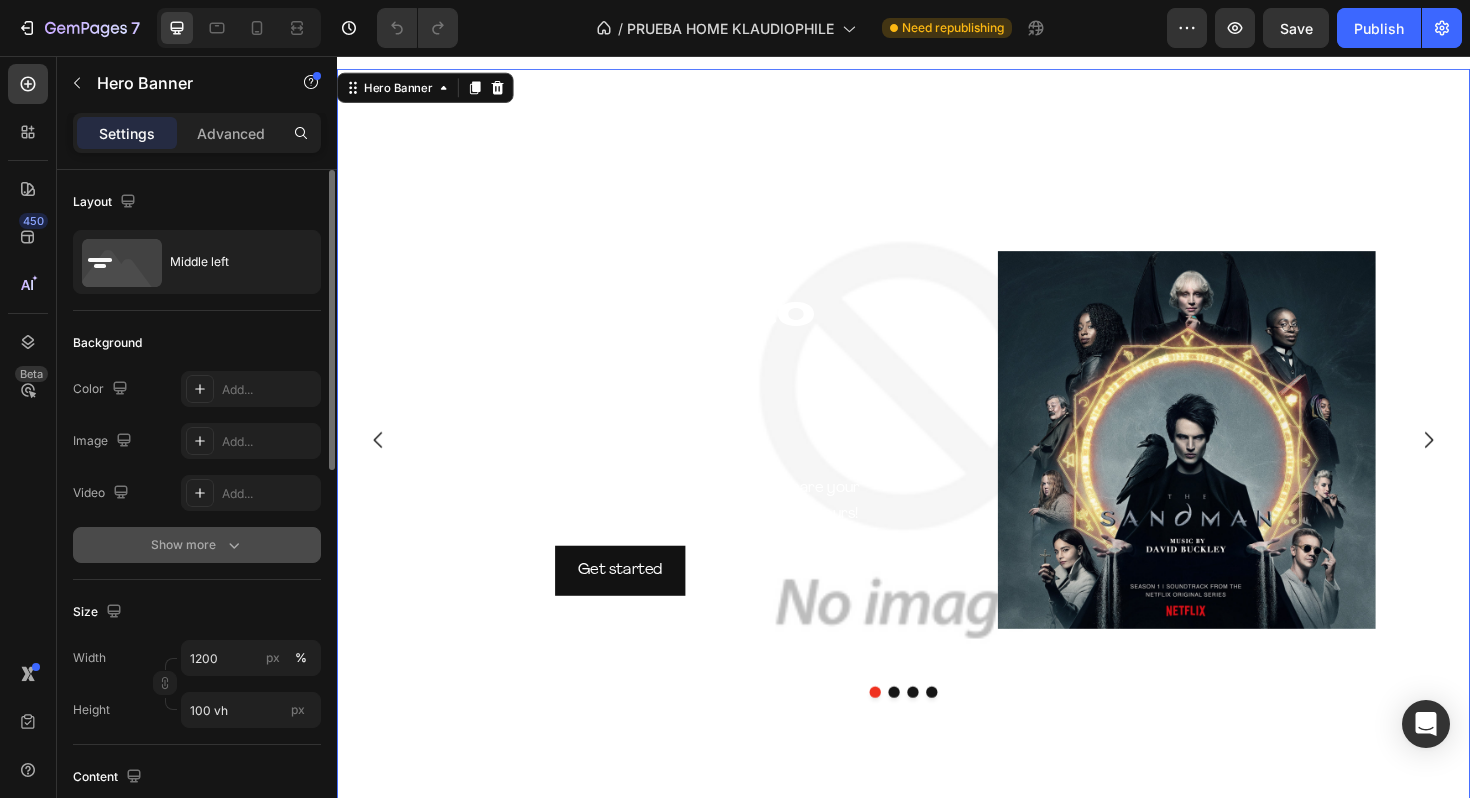 click on "Show more" at bounding box center [197, 545] 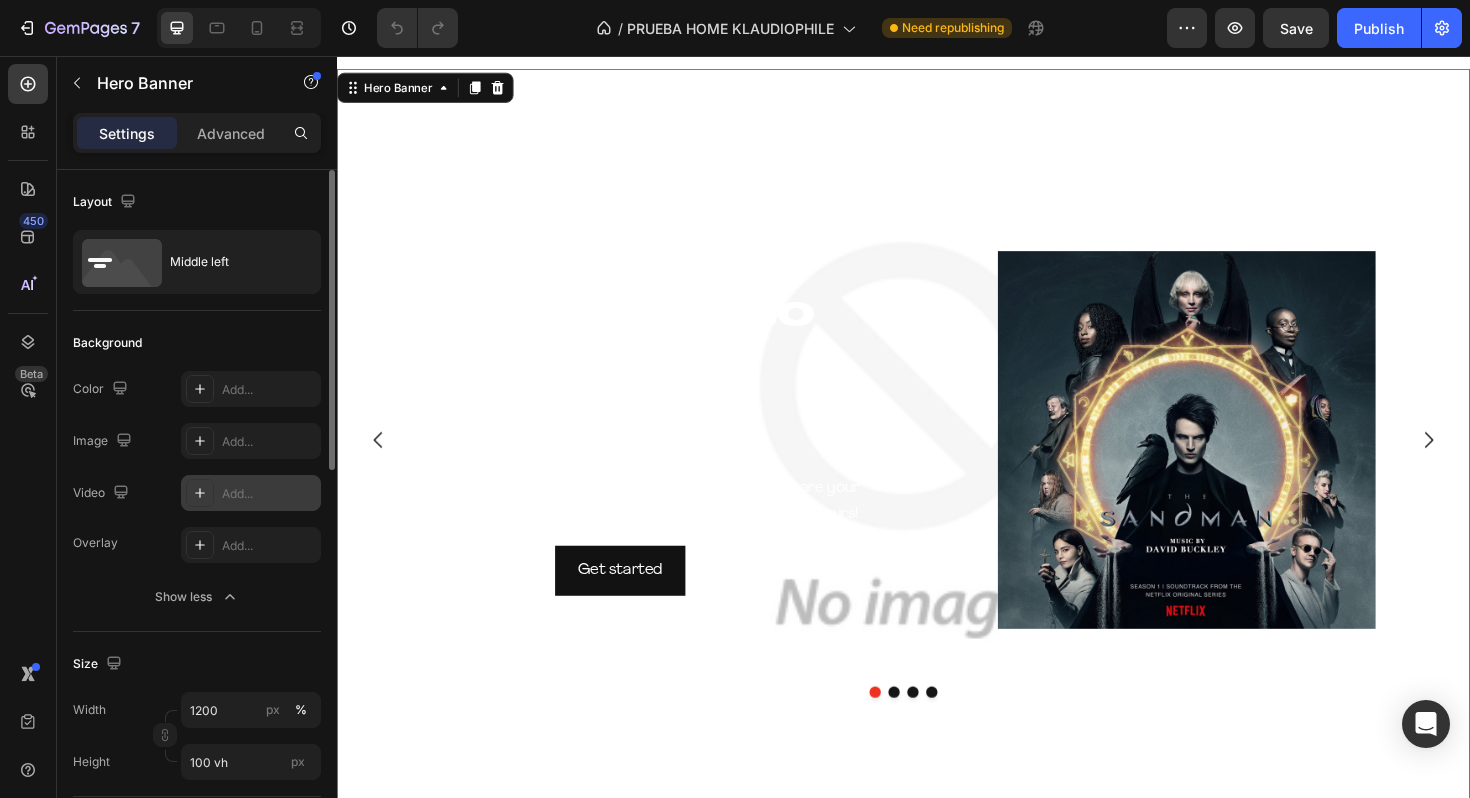 click 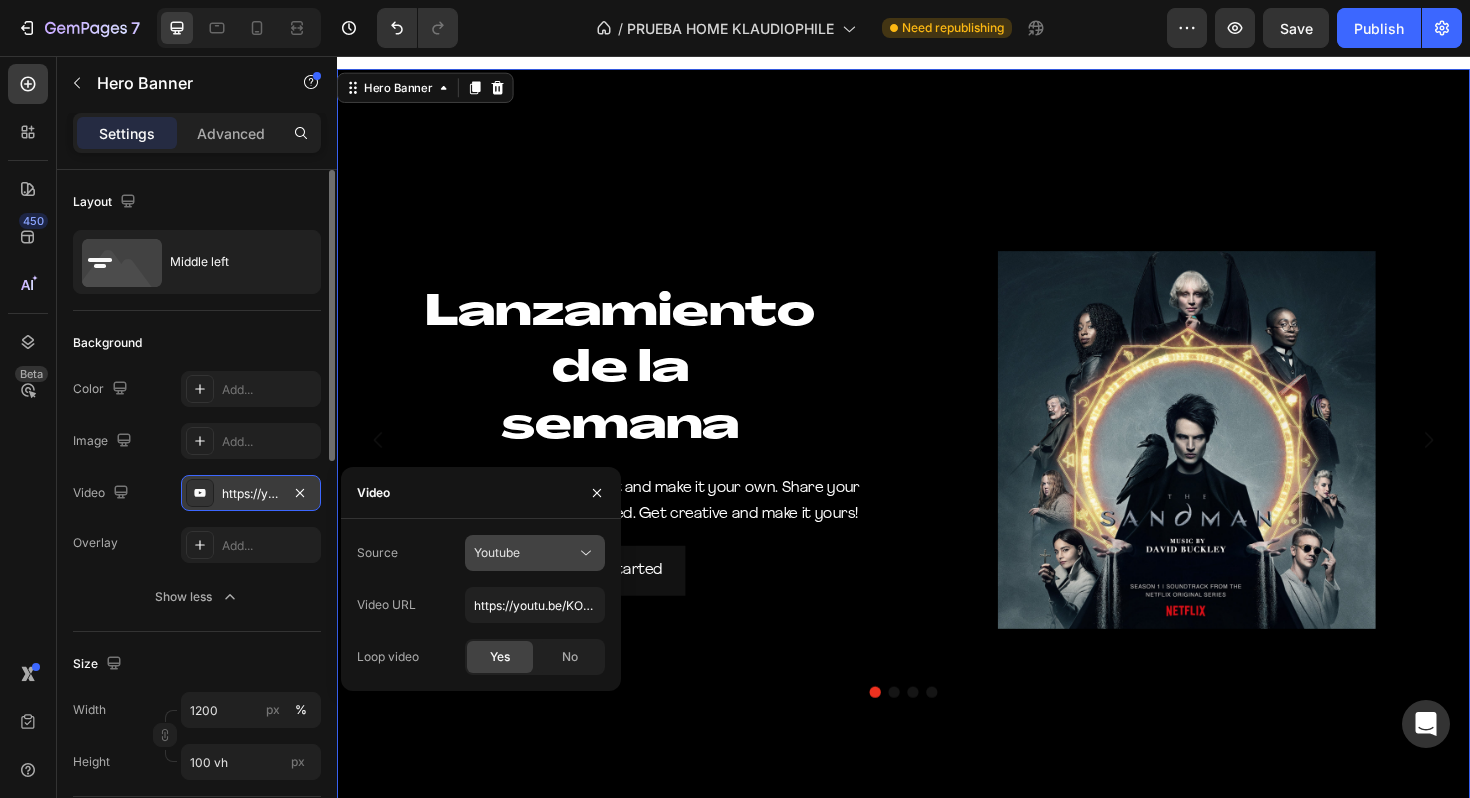 click on "Youtube" at bounding box center [525, 553] 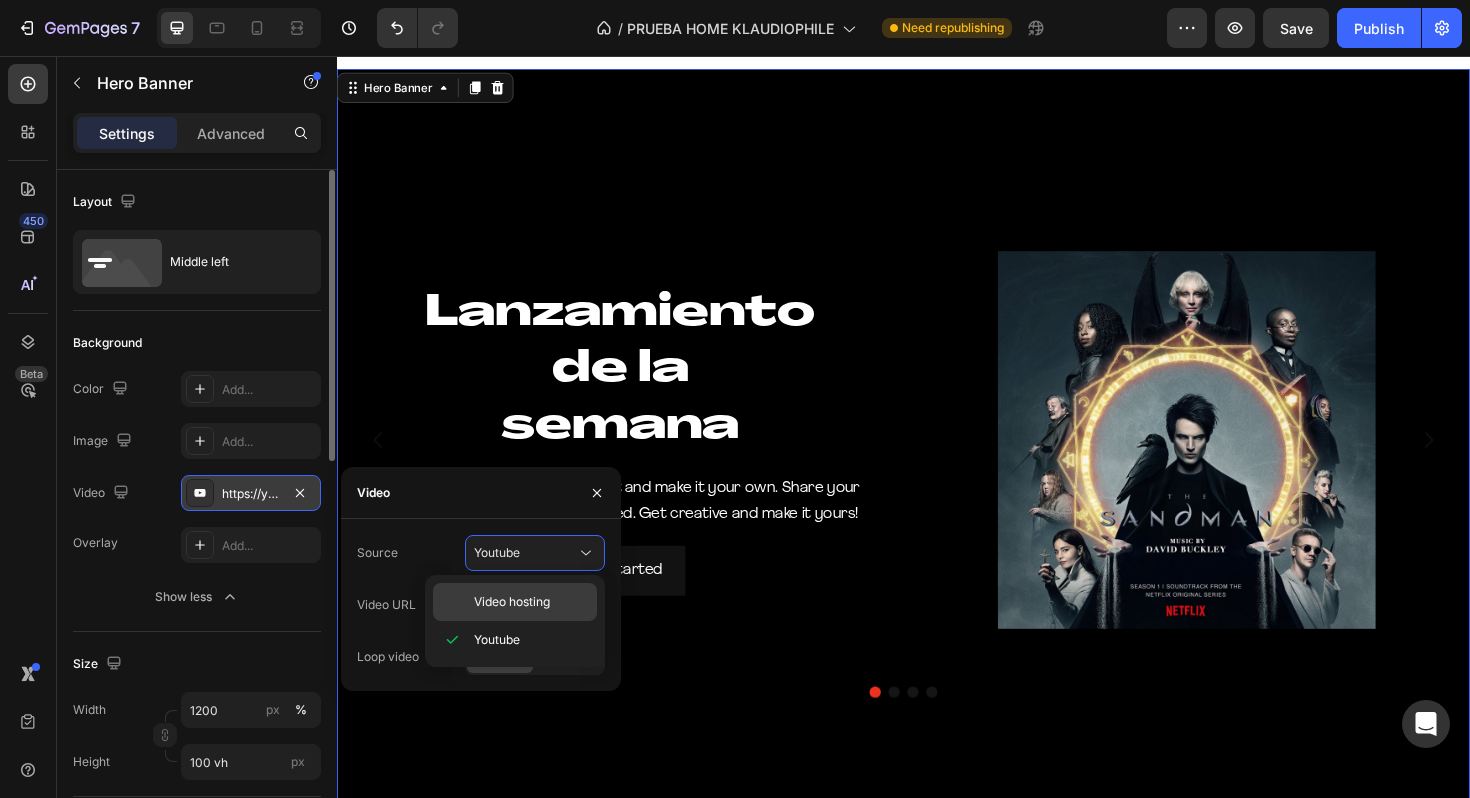 click on "Video hosting" at bounding box center [512, 602] 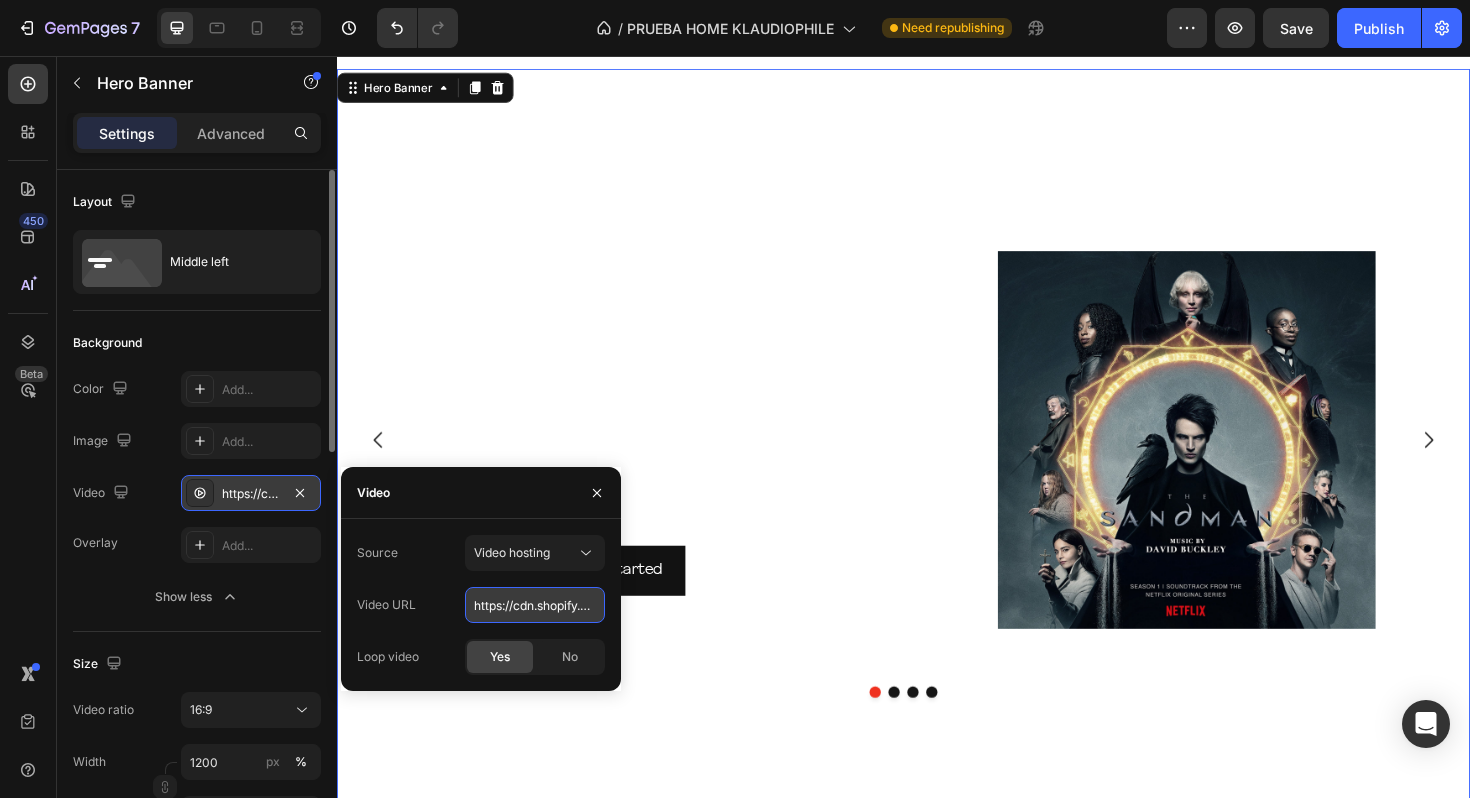 click on "https://cdn.shopify.com/videos/c/o/v/92a407d4e0c94a288eb54cac18c387dc.mp4" at bounding box center [535, 605] 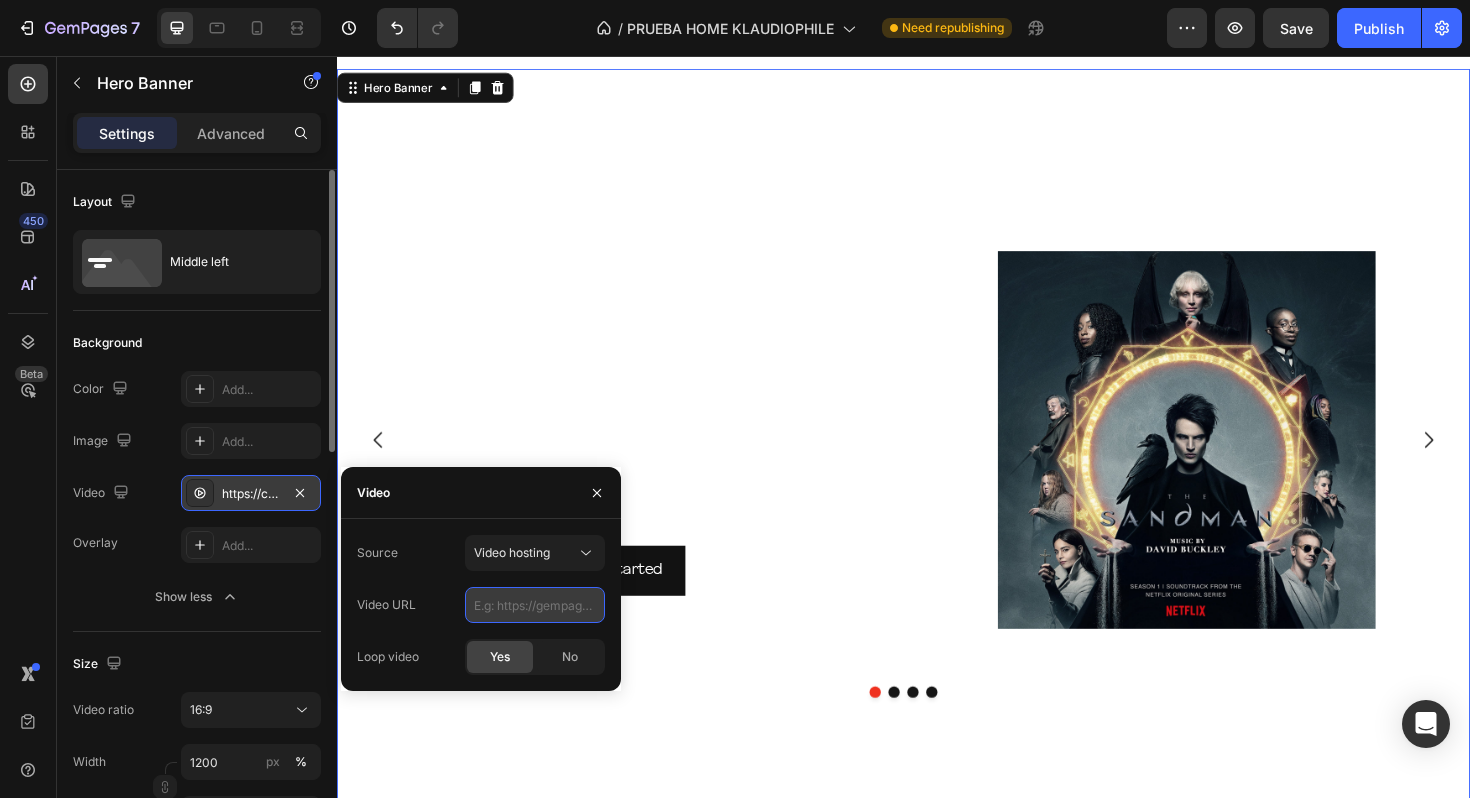 click at bounding box center (535, 605) 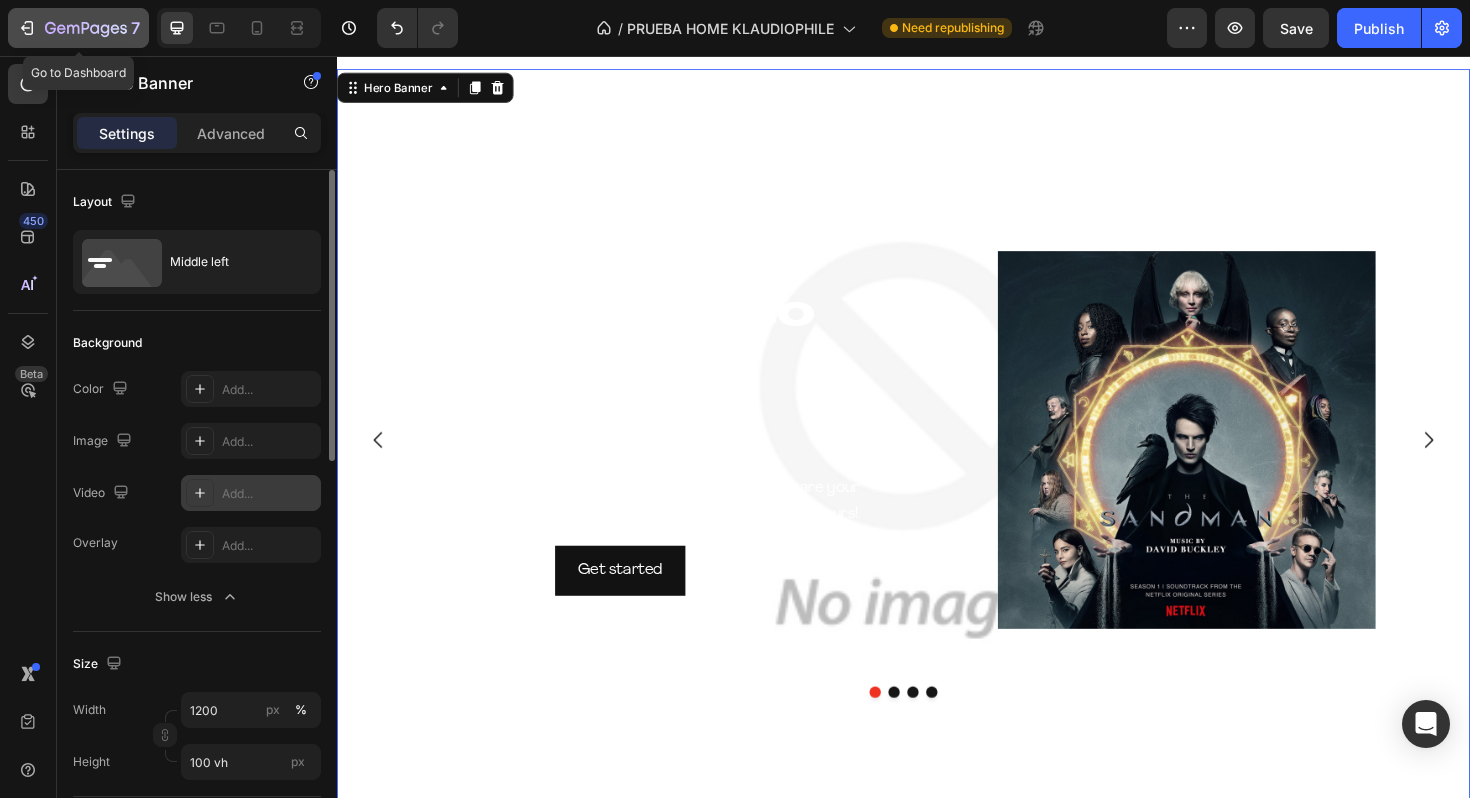 click 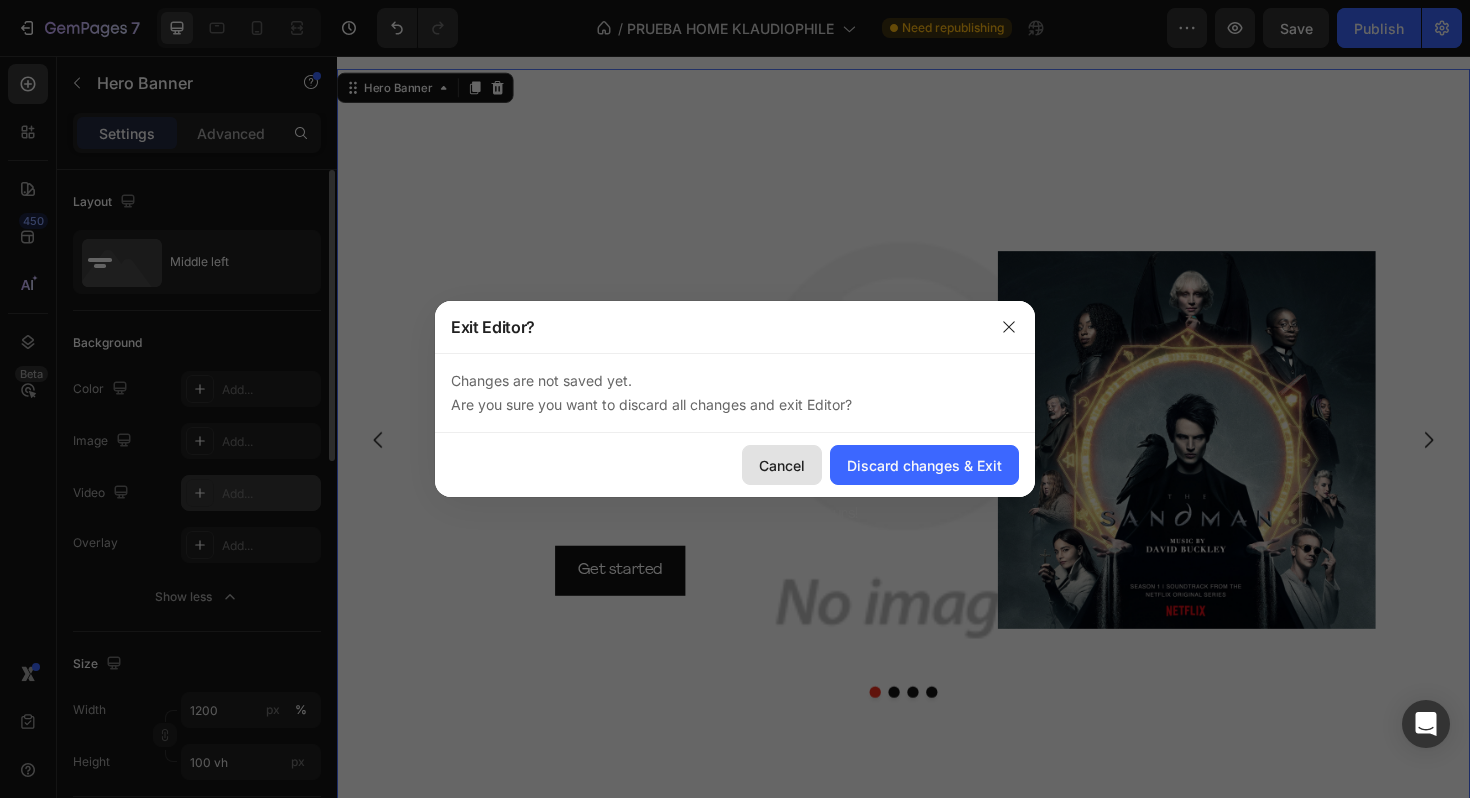 click on "Cancel" at bounding box center (782, 465) 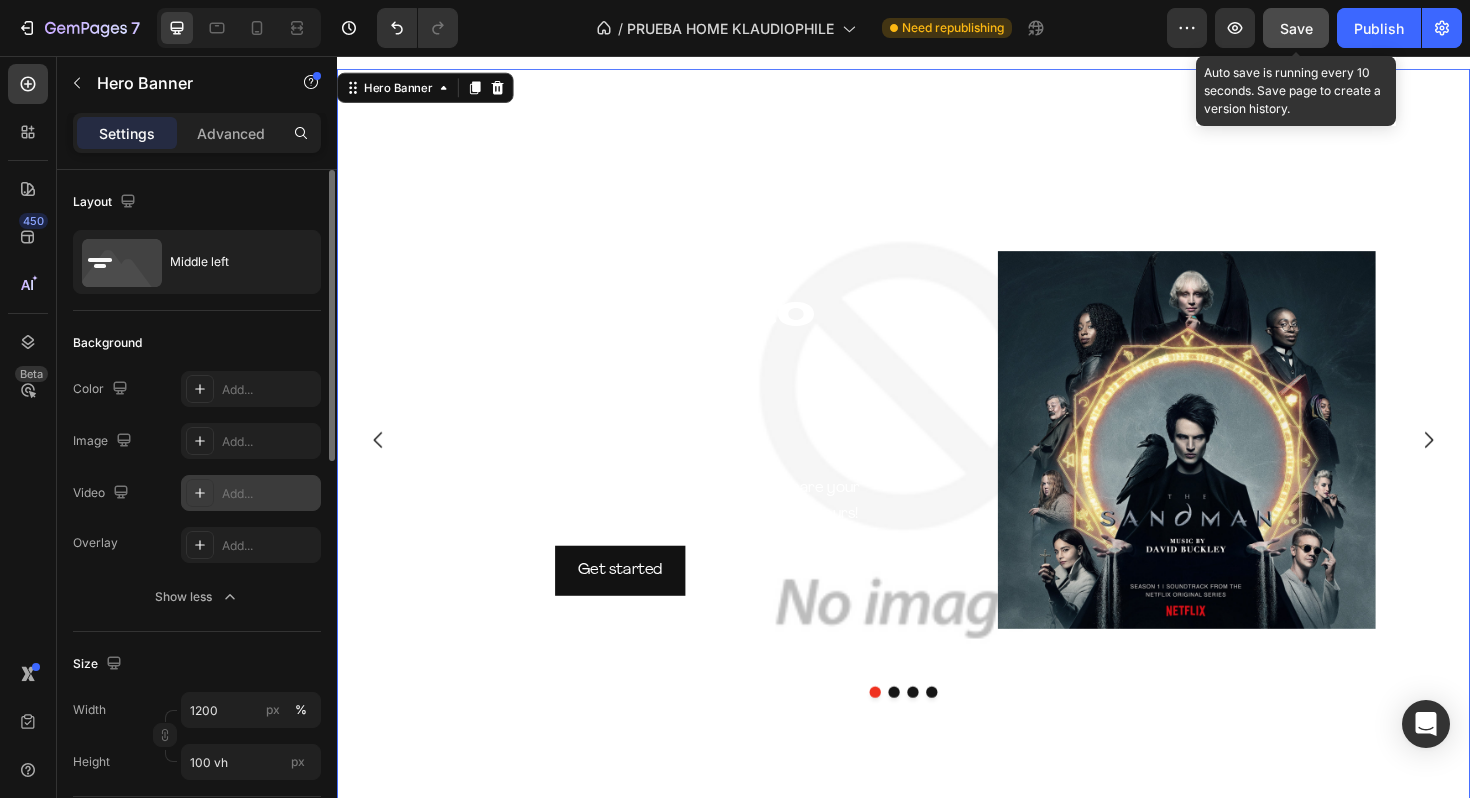 click on "Save" at bounding box center [1296, 28] 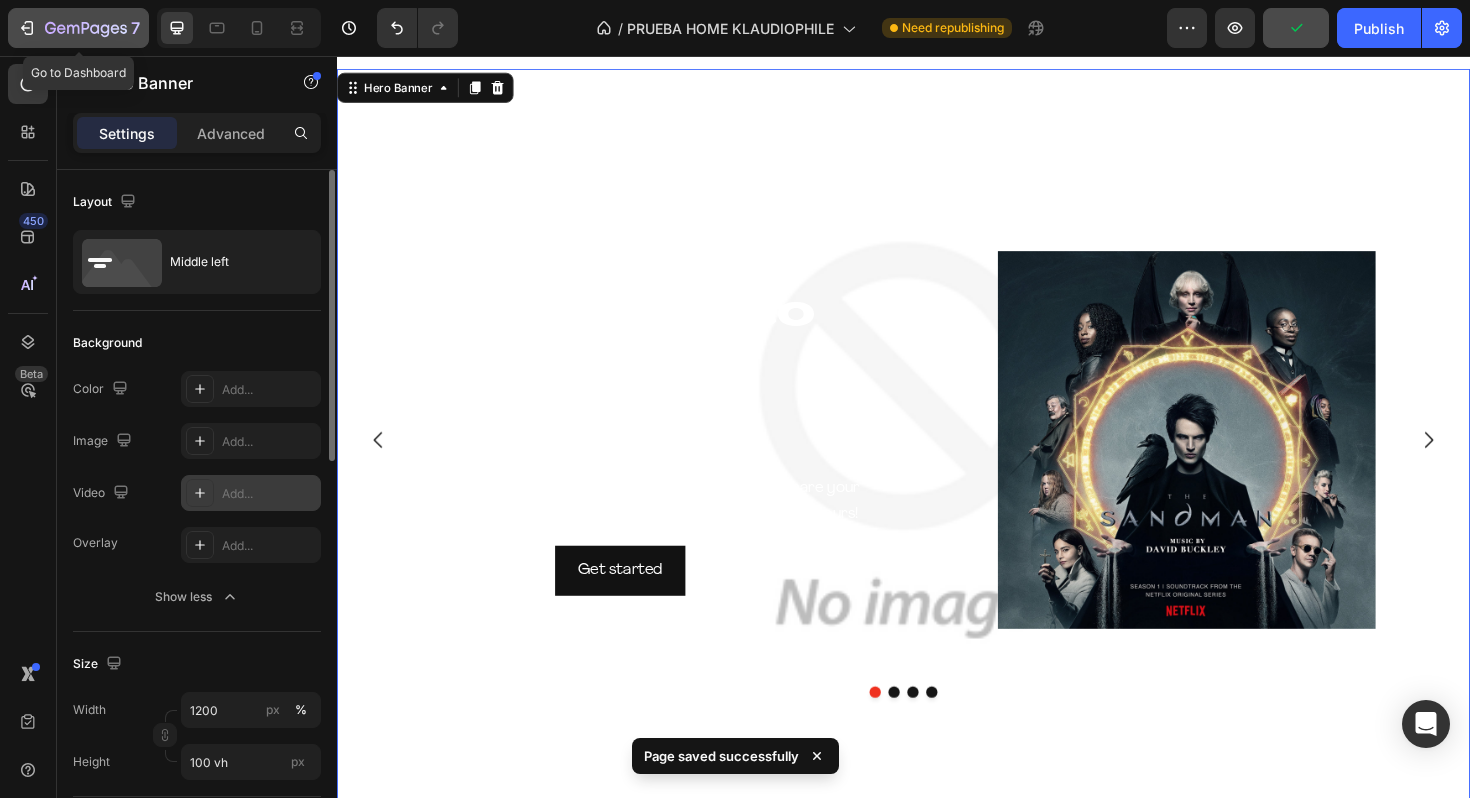 click on "7" 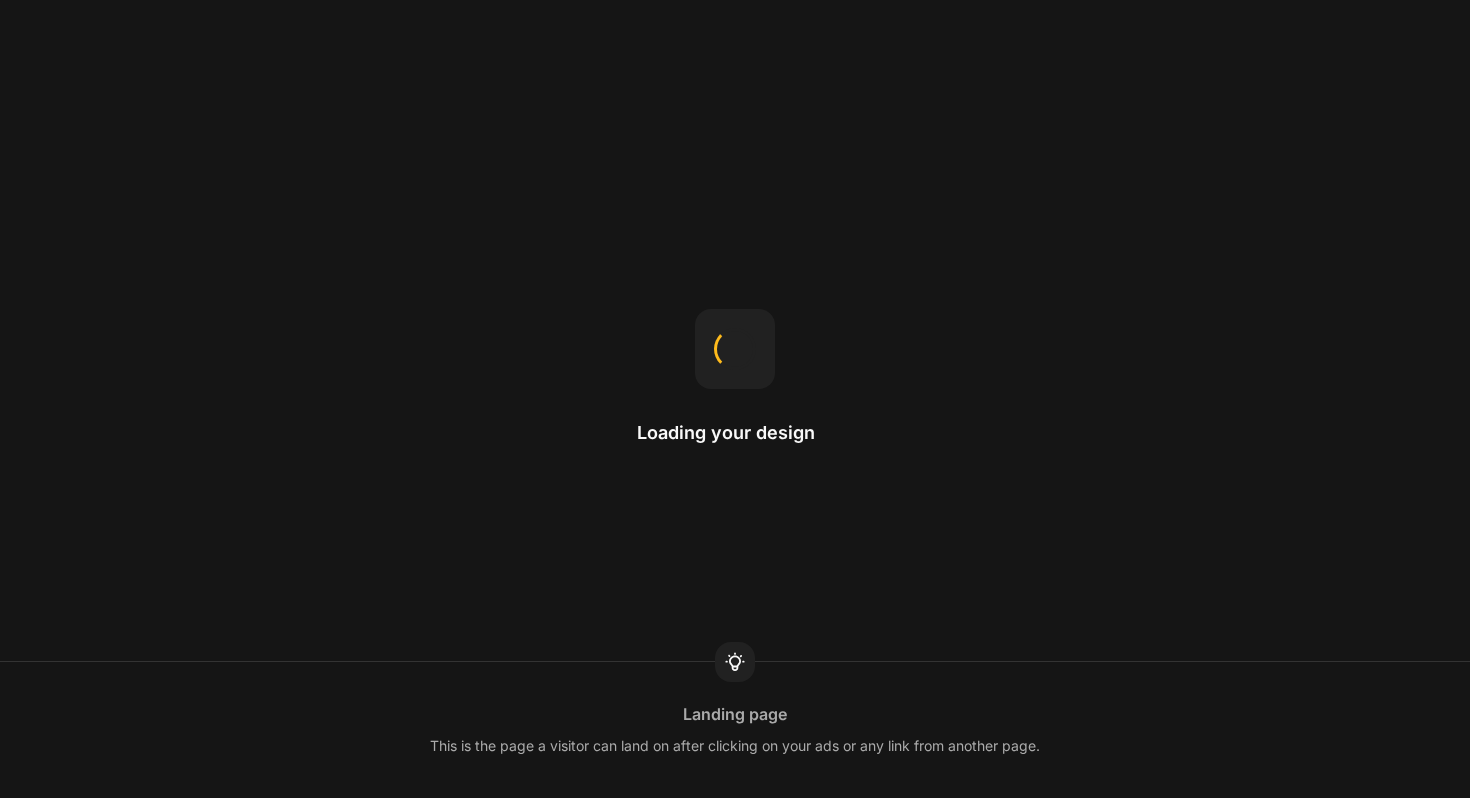 scroll, scrollTop: 0, scrollLeft: 0, axis: both 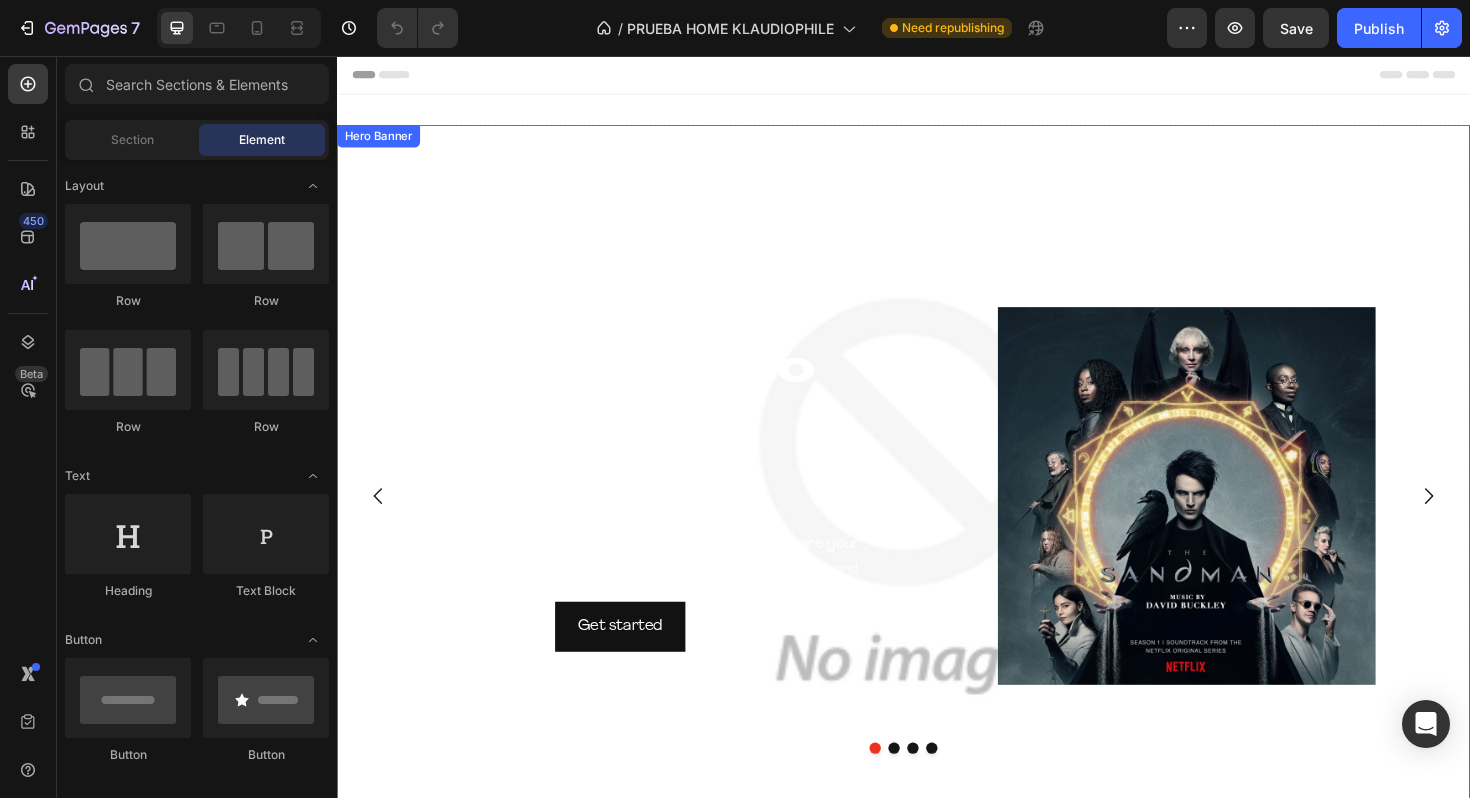click on "Lanzamiento de la semana Heading This is your text block. Click to edit and make it your own. Share your product's story or services offered. Get creative and make it yours! Text Block Get started Button" at bounding box center (637, 522) 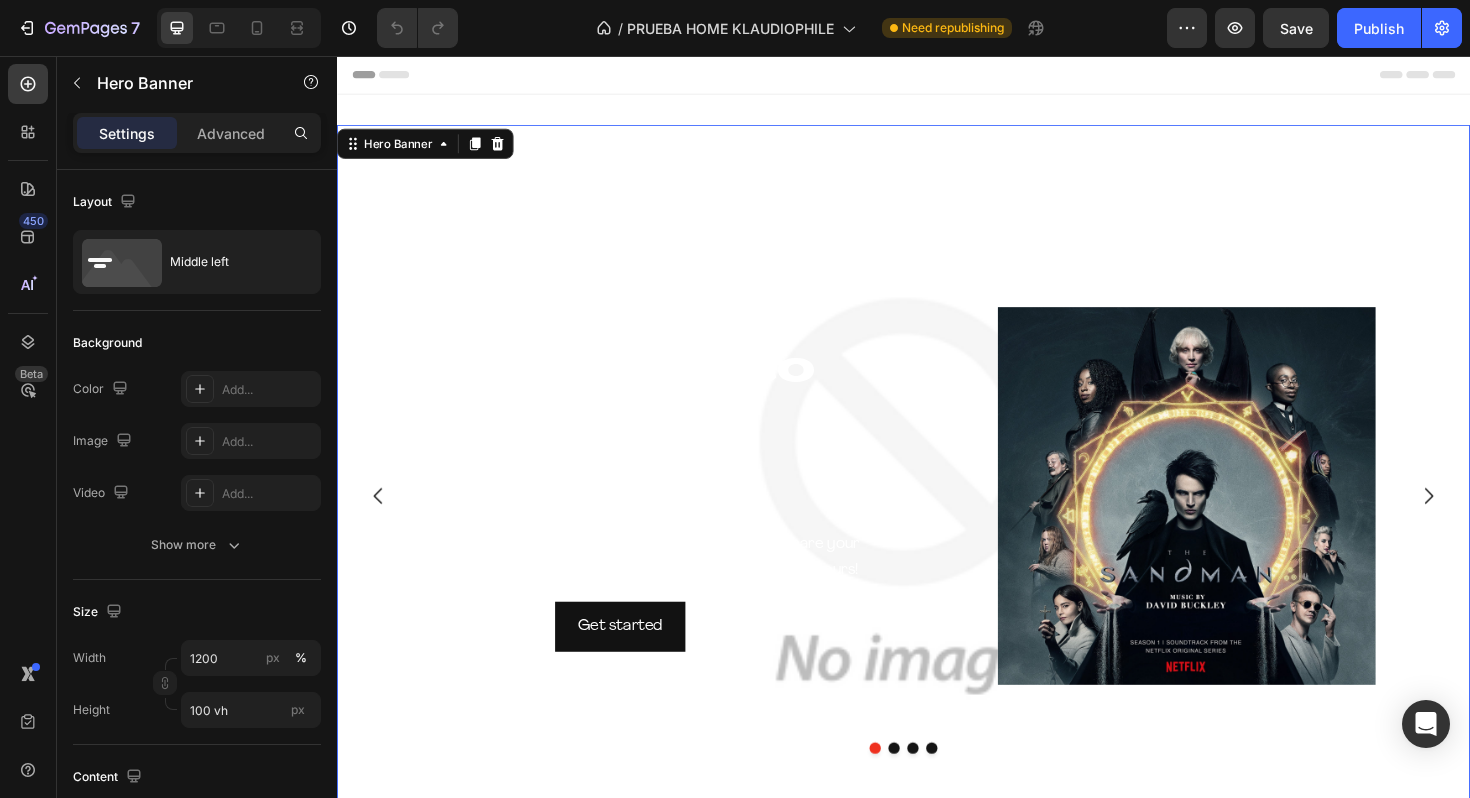 scroll, scrollTop: 0, scrollLeft: 0, axis: both 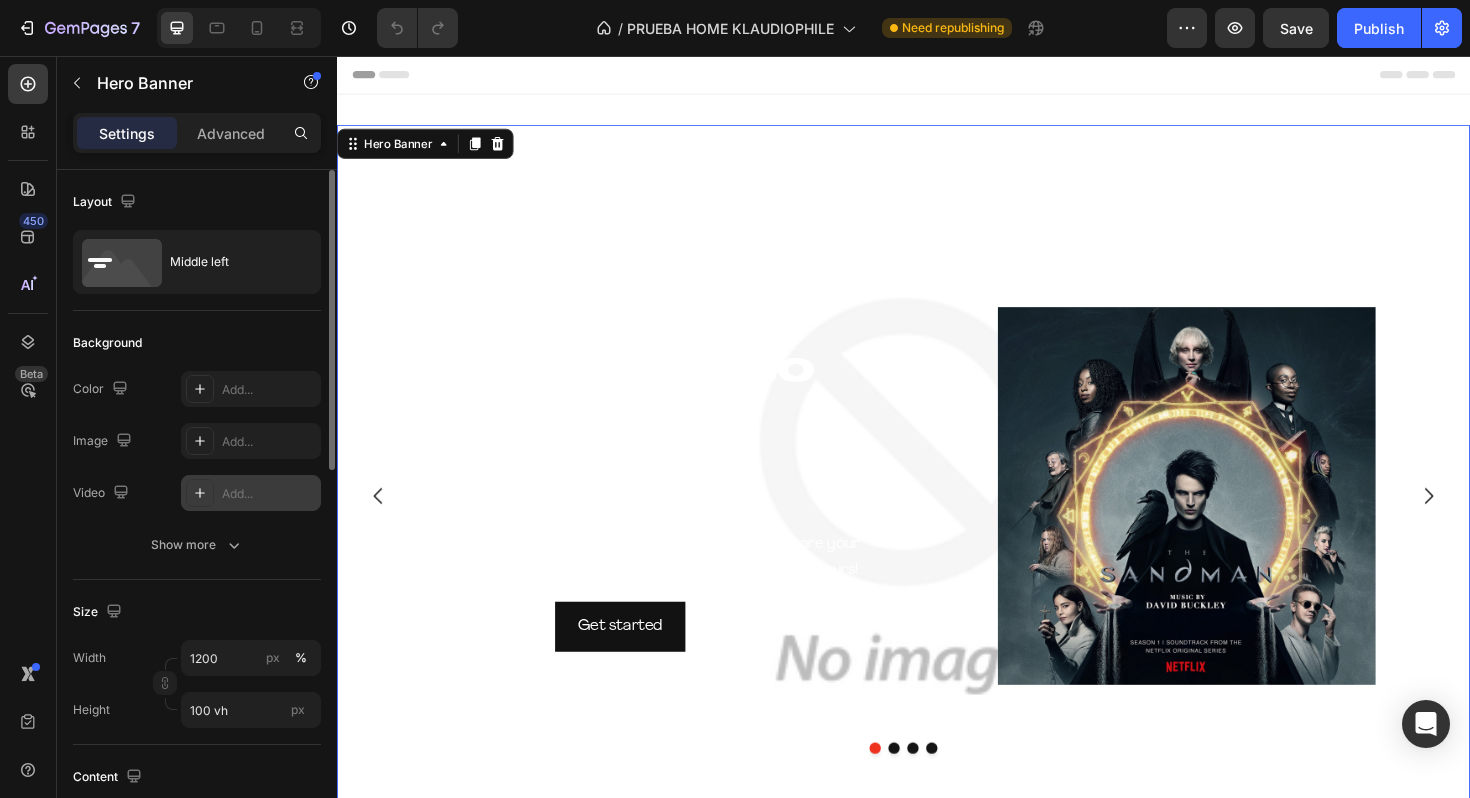 click on "Add..." at bounding box center [251, 493] 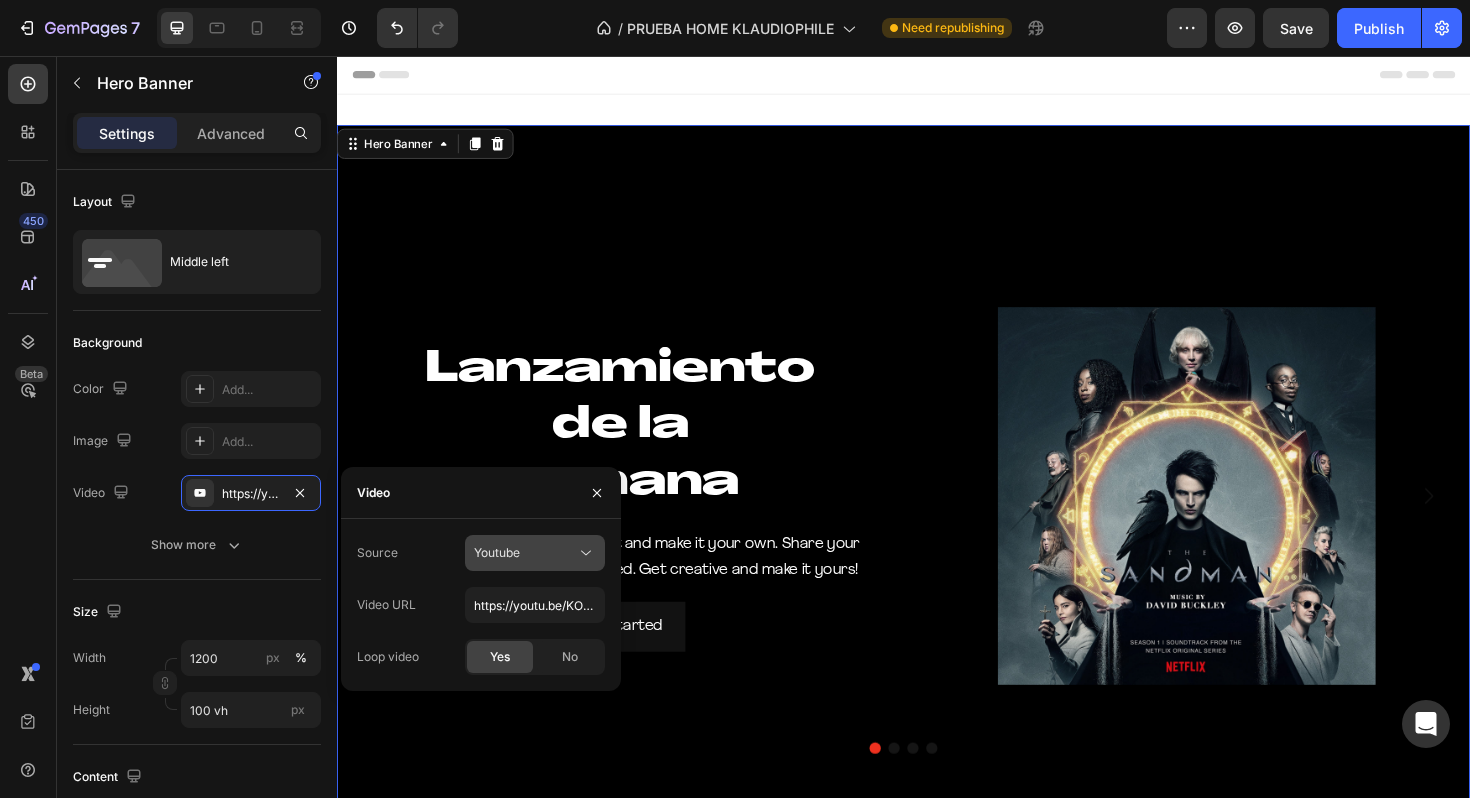 click on "Youtube" at bounding box center (525, 553) 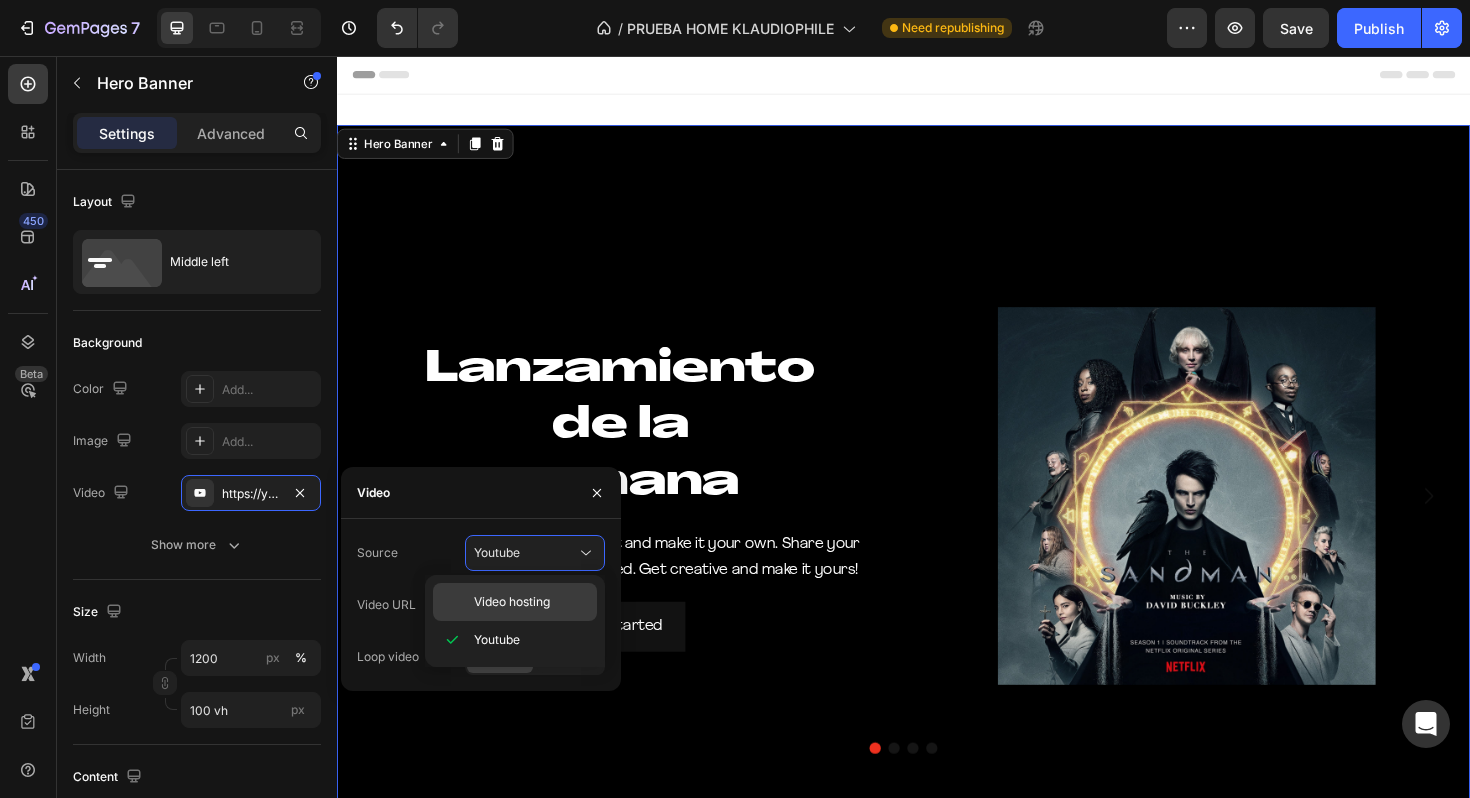 click on "Video hosting" at bounding box center (531, 602) 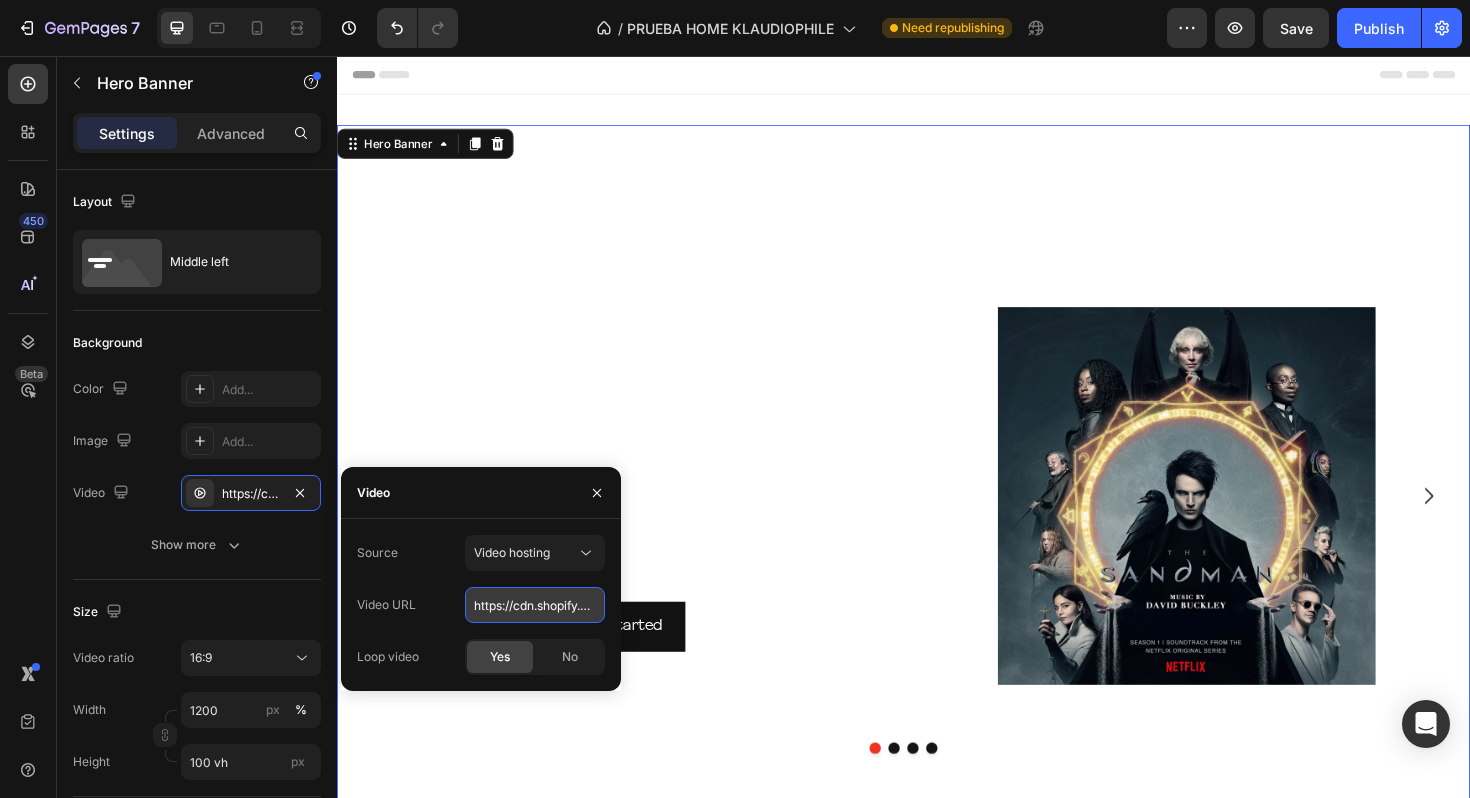 click on "https://cdn.shopify.com/videos/c/o/v/92a407d4e0c94a288eb54cac18c387dc.mp4" at bounding box center (535, 605) 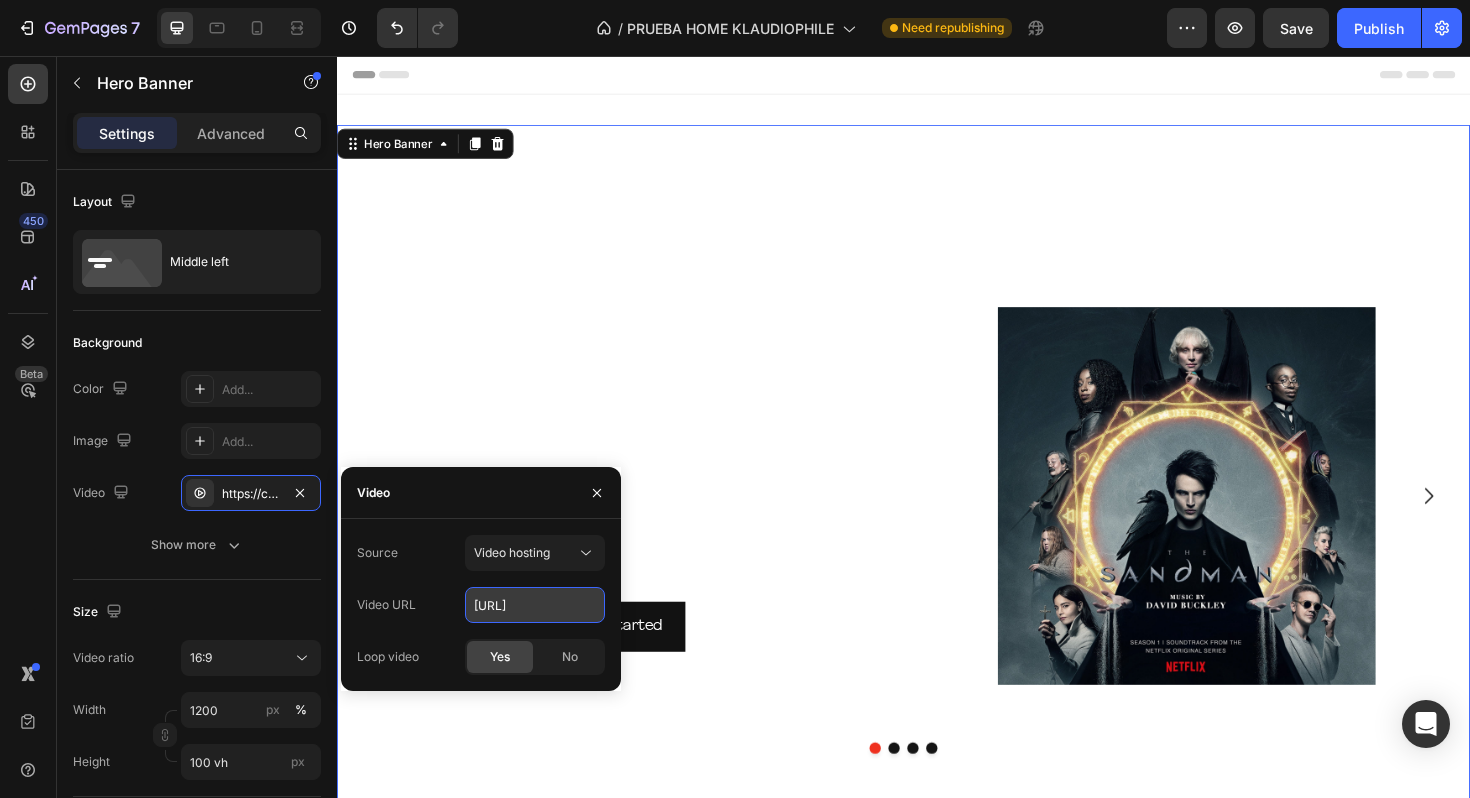 scroll, scrollTop: 0, scrollLeft: 339, axis: horizontal 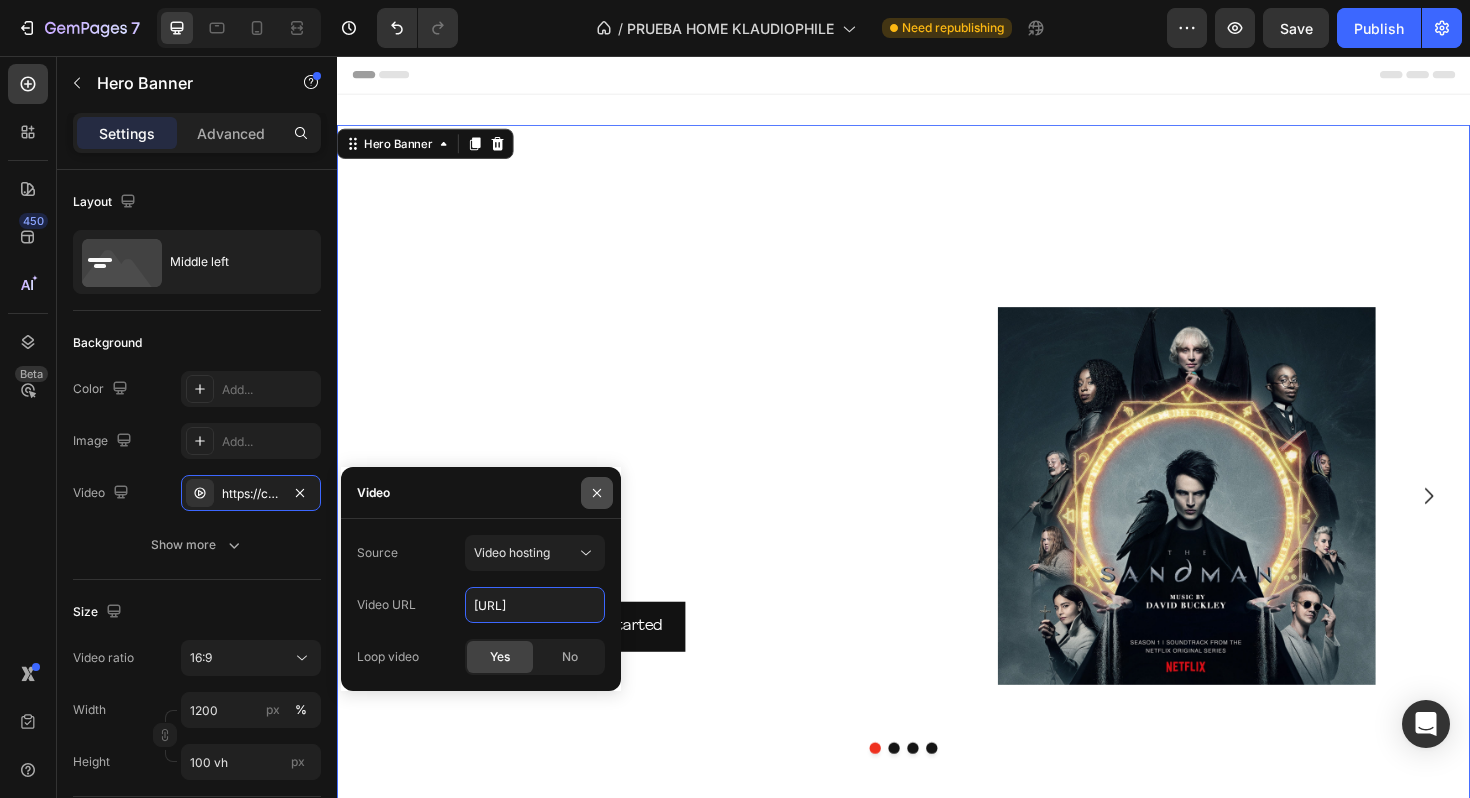 type on "https://cdn.shopify.com/videos/c/o/v/19a5ba65100040f1843cd7df0993ce55.mov" 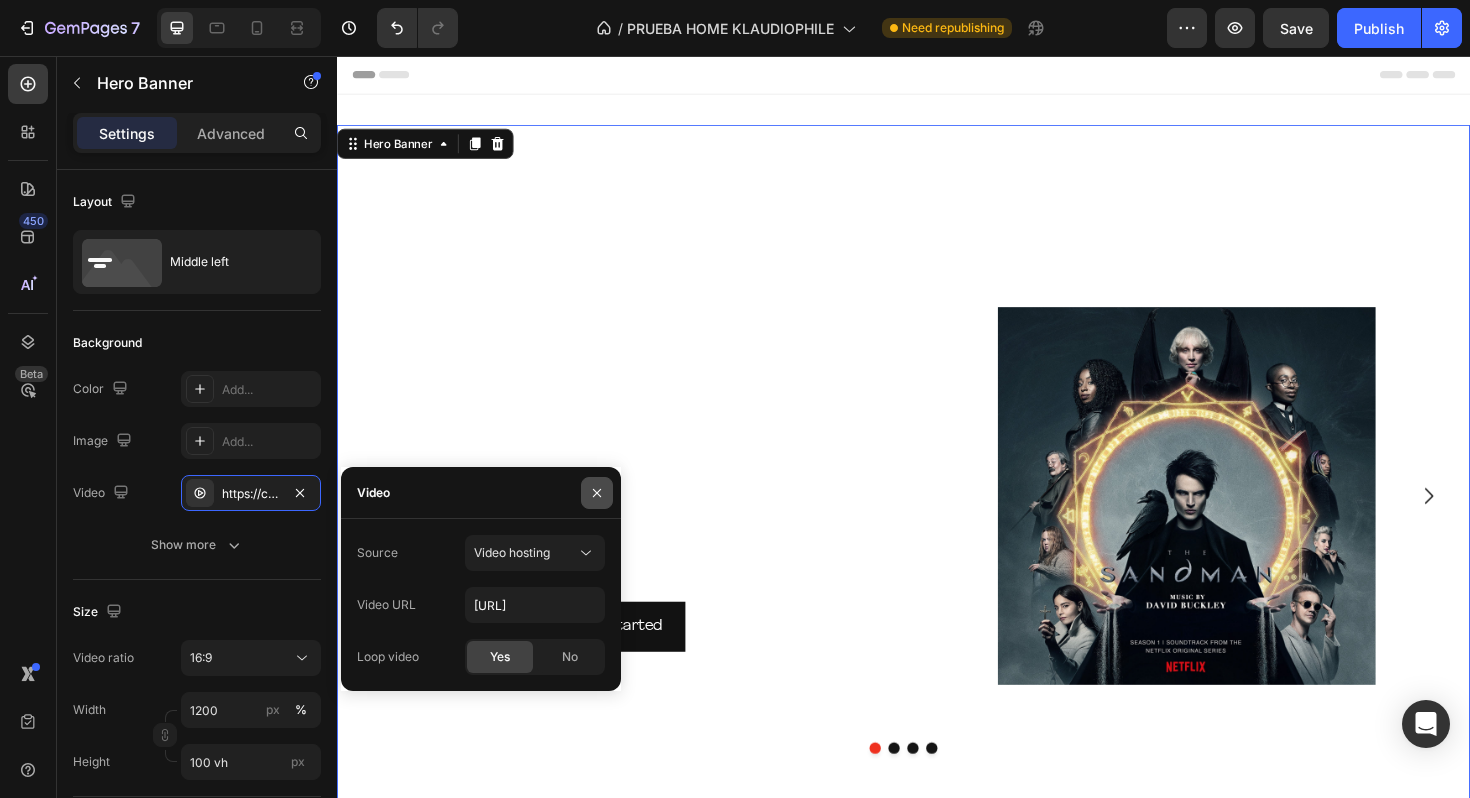 click 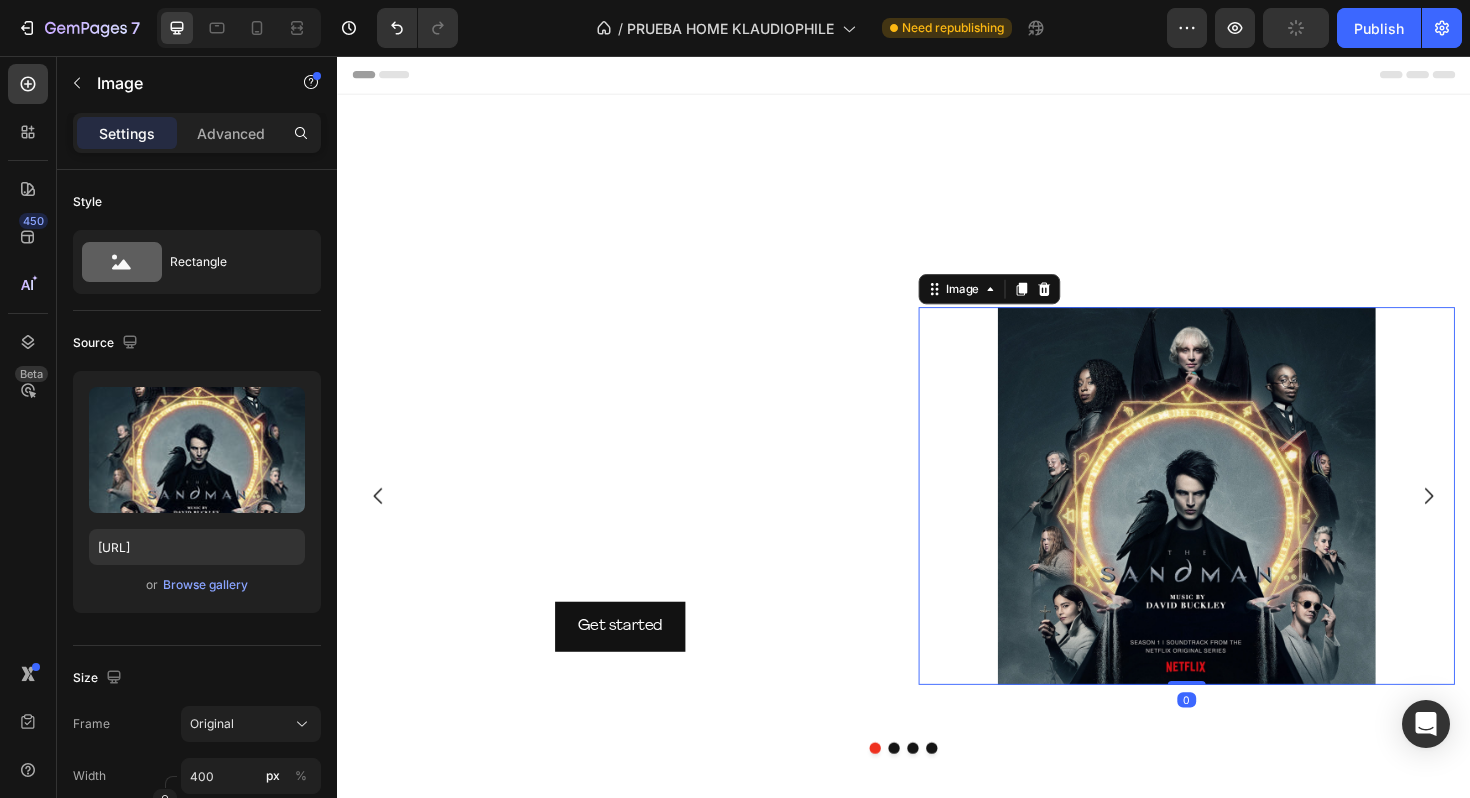 click at bounding box center [1237, 522] 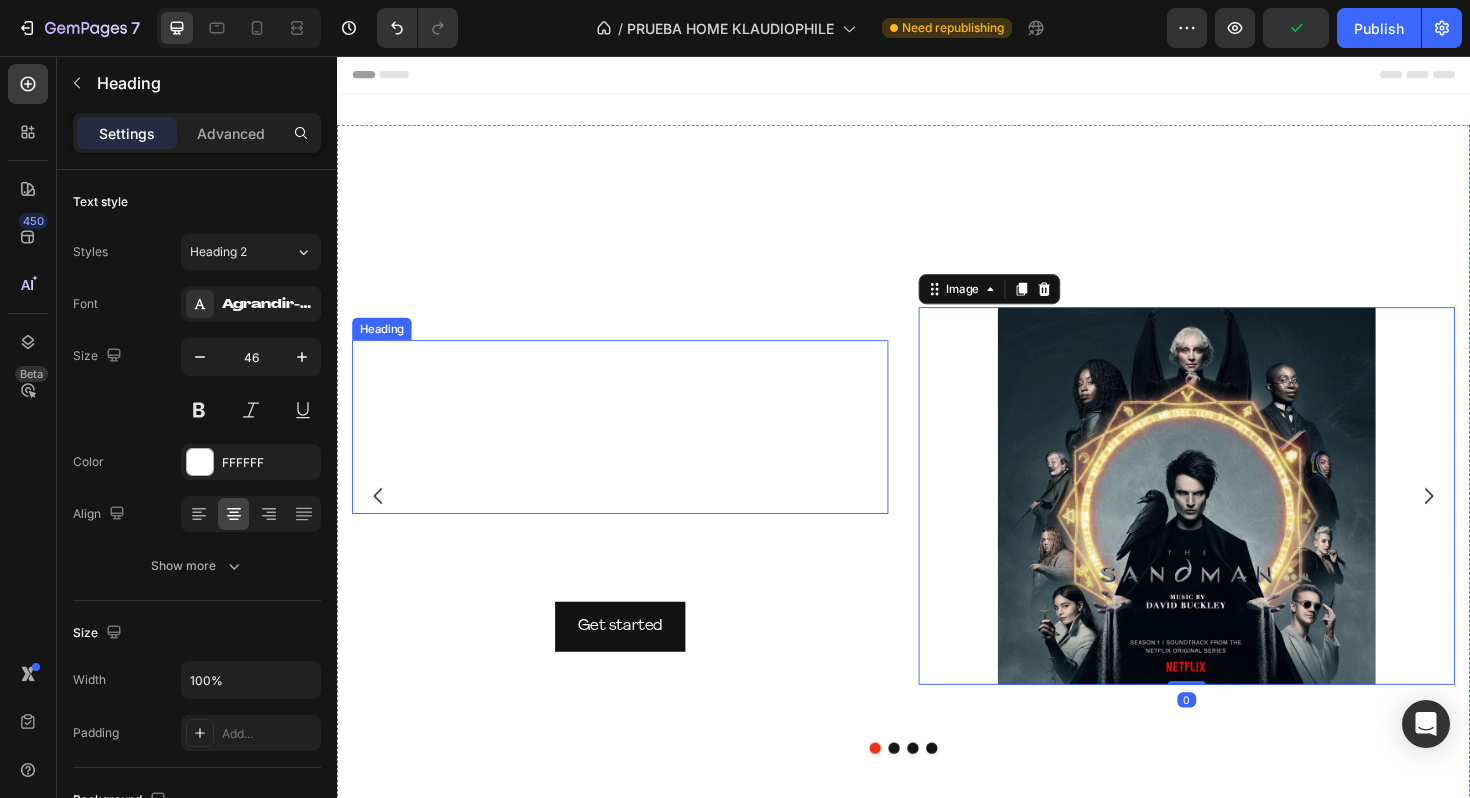 click on "Lanzamiento de la semana" at bounding box center [637, 448] 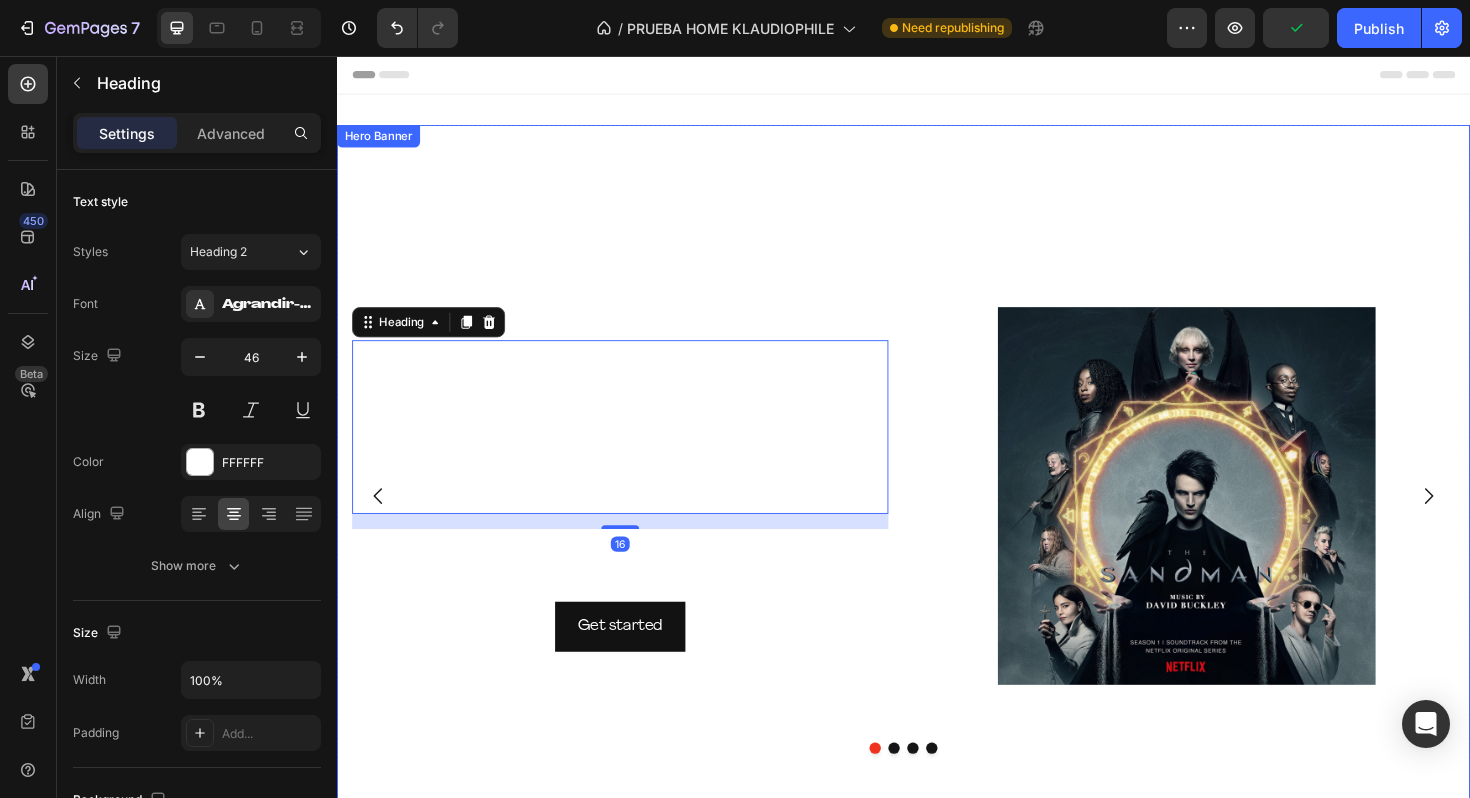 click at bounding box center [937, 466] 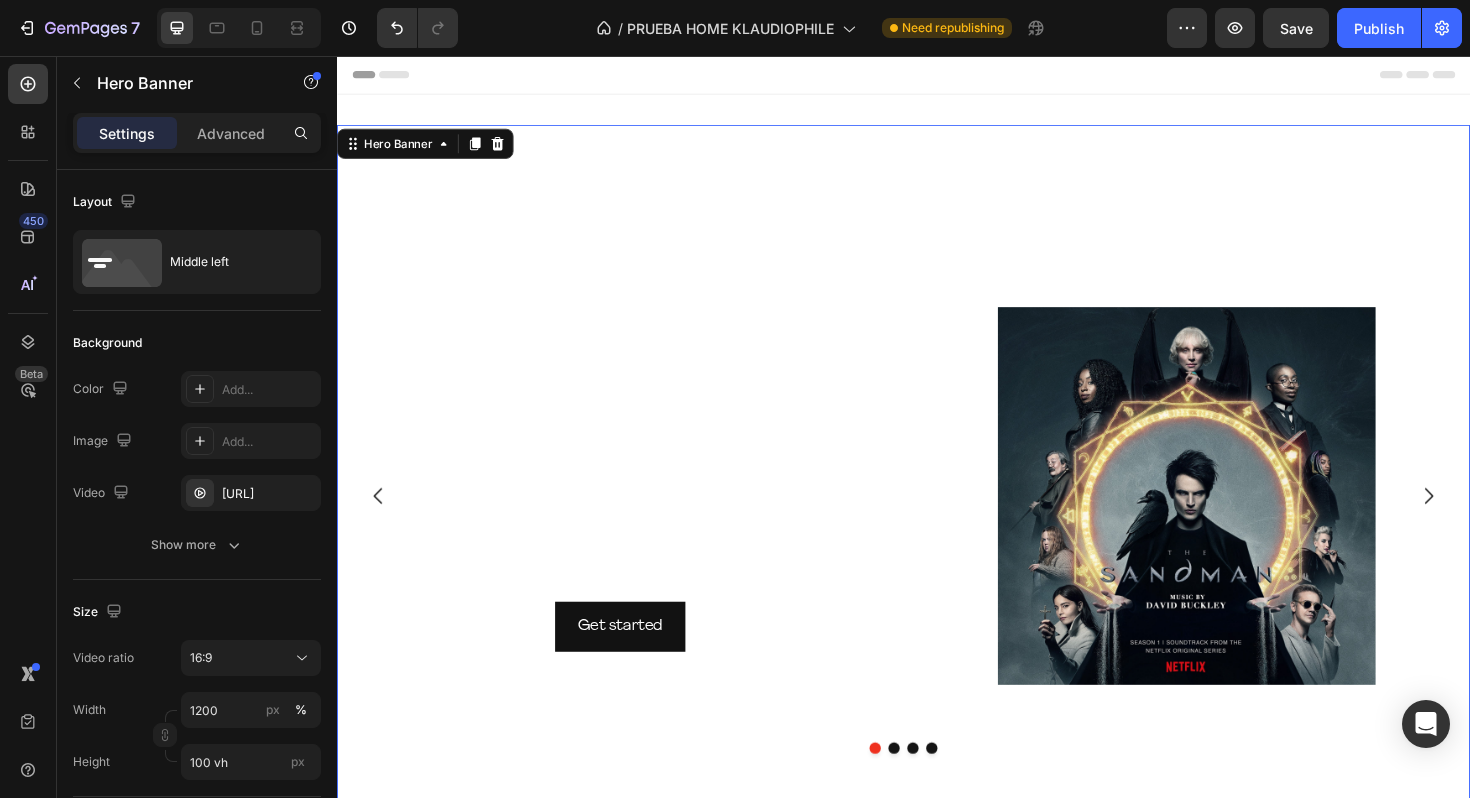 drag, startPoint x: 1575, startPoint y: 95, endPoint x: 1268, endPoint y: 126, distance: 308.5612 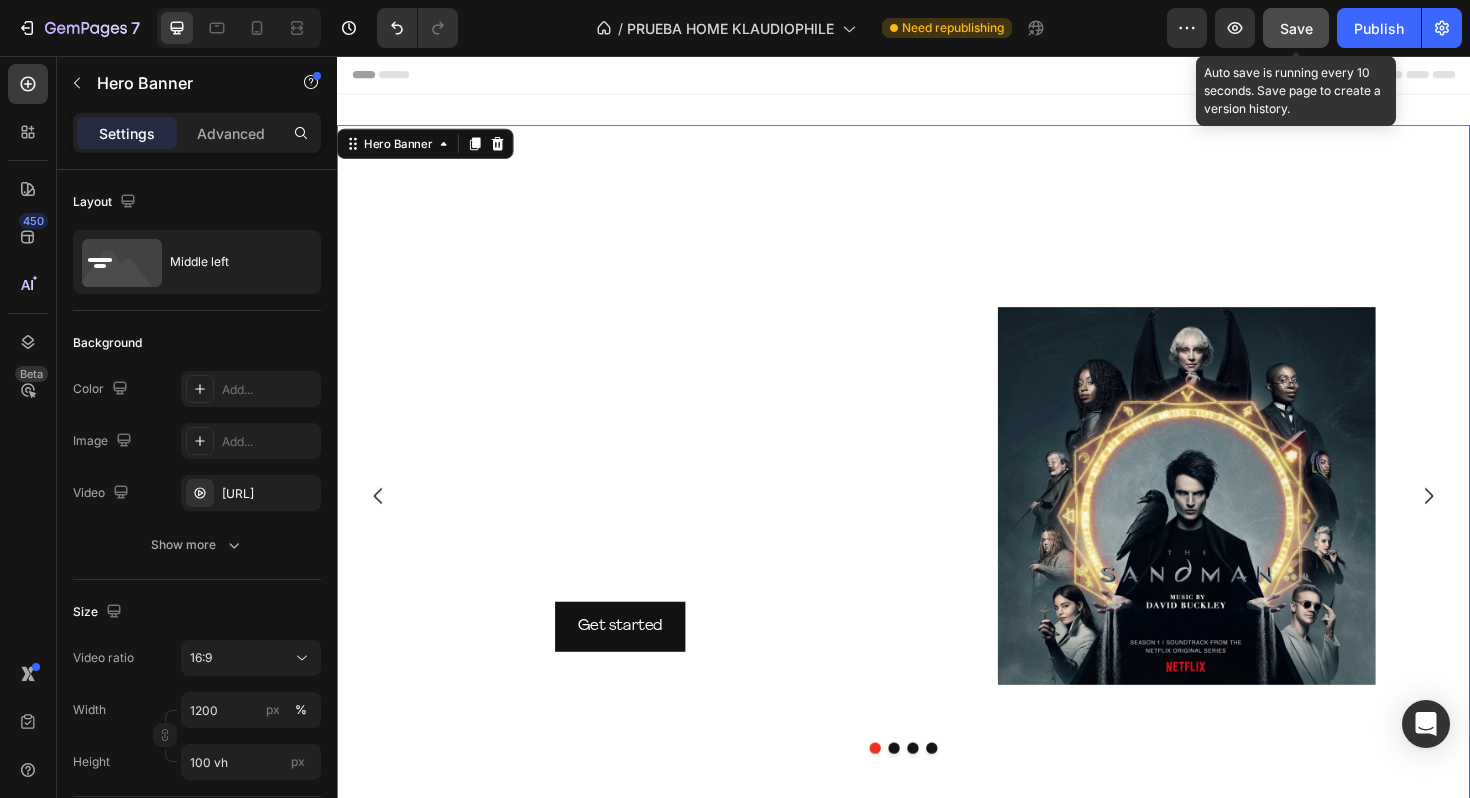 click on "Save" at bounding box center [1296, 28] 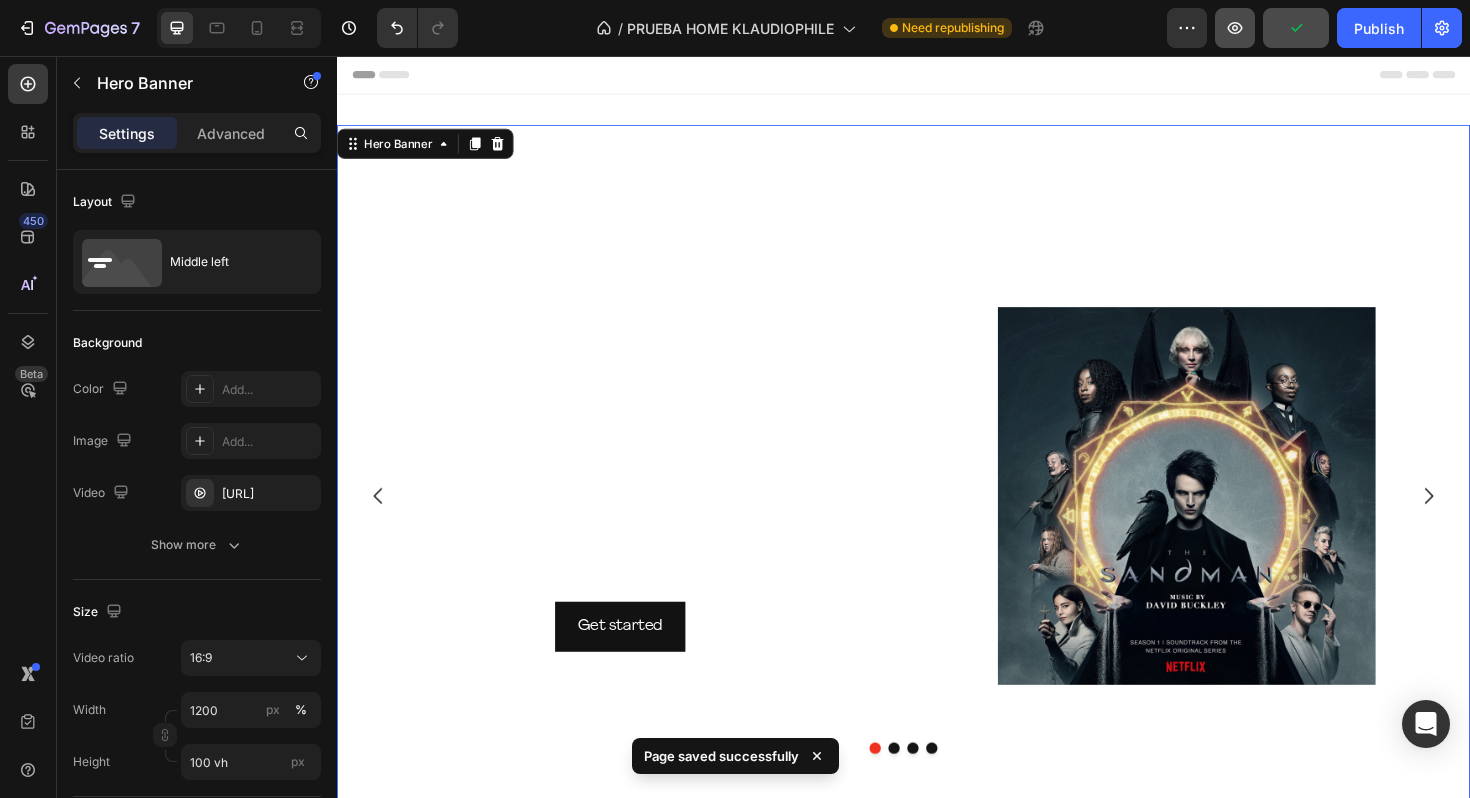 click 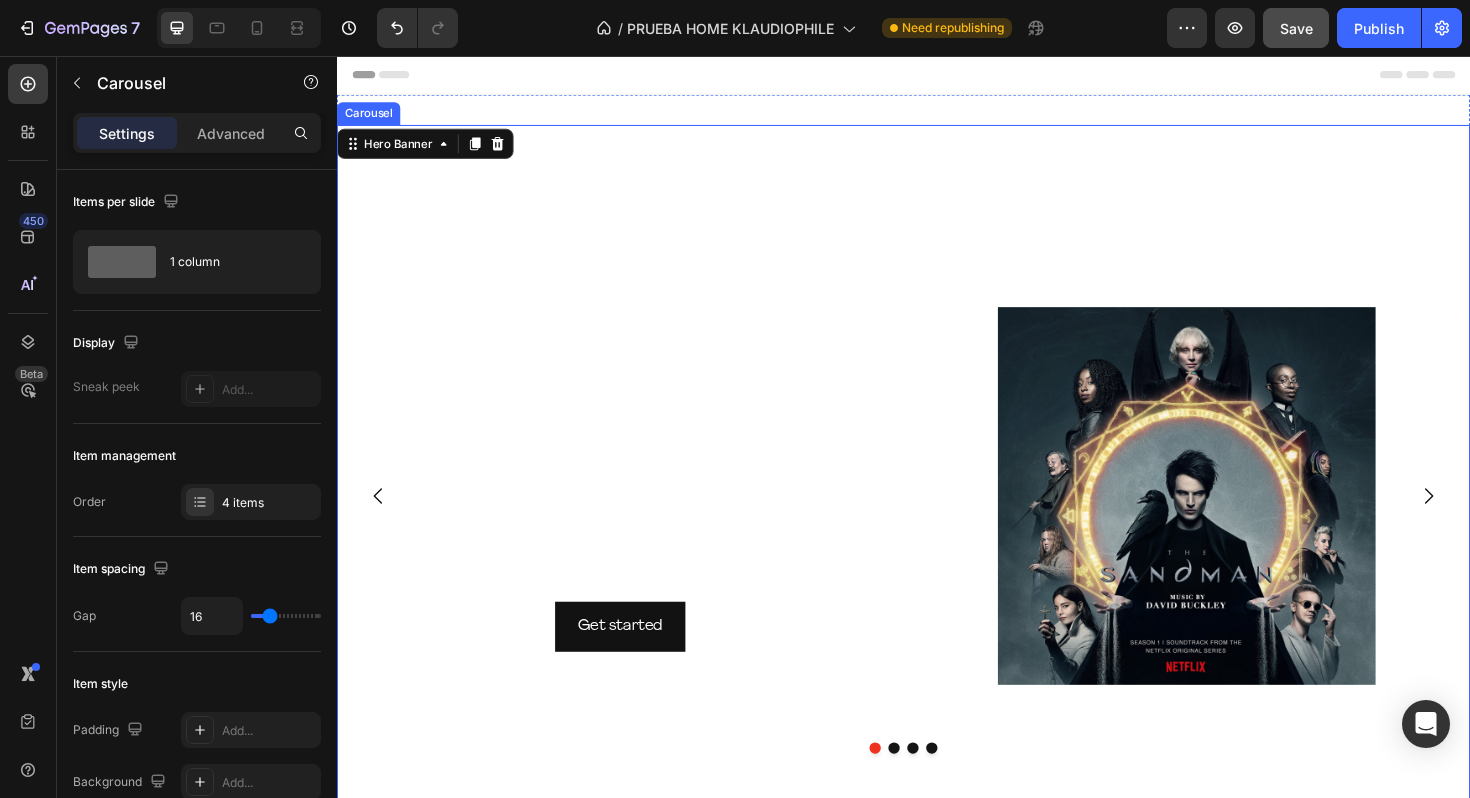 click at bounding box center (937, 789) 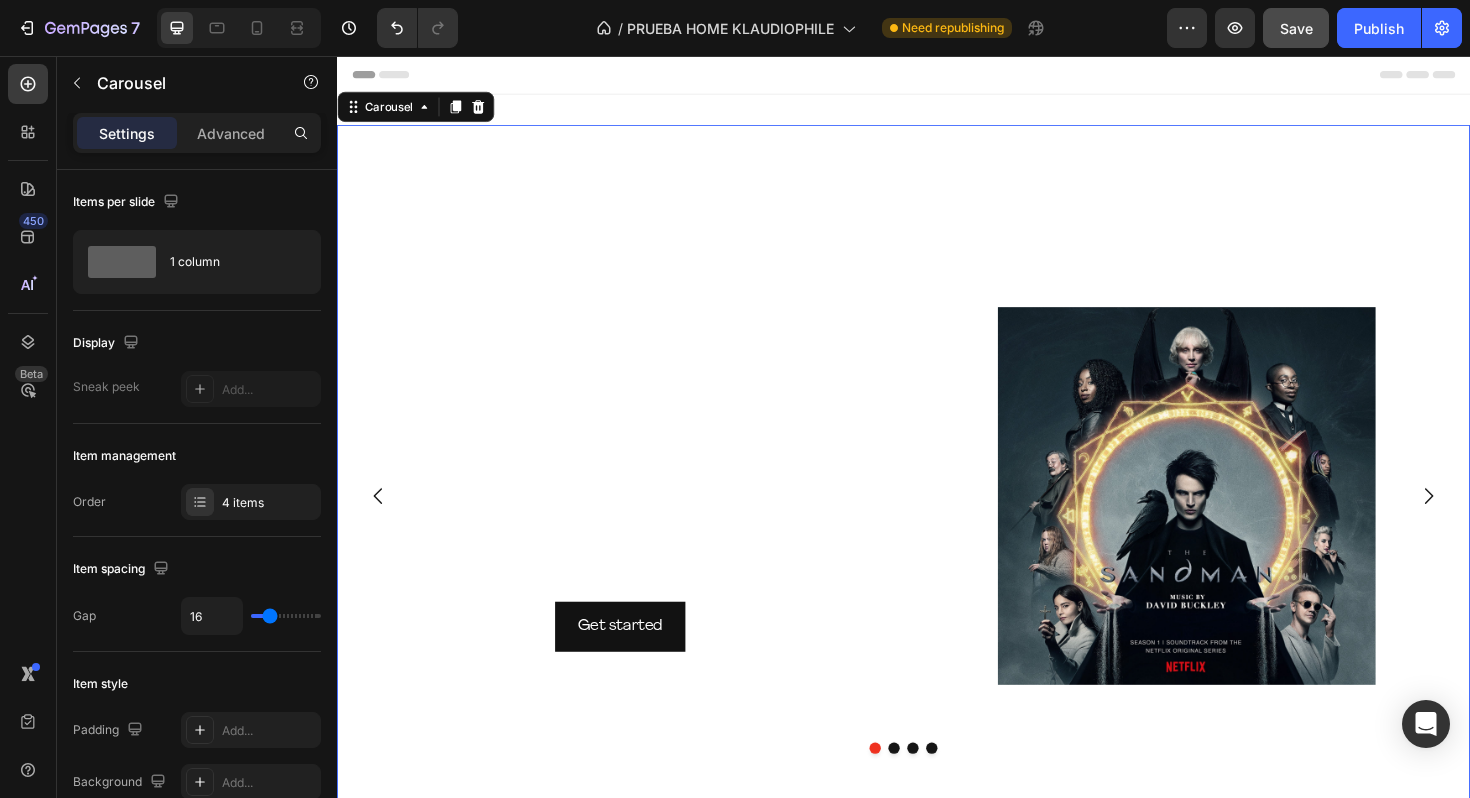 click at bounding box center [967, 789] 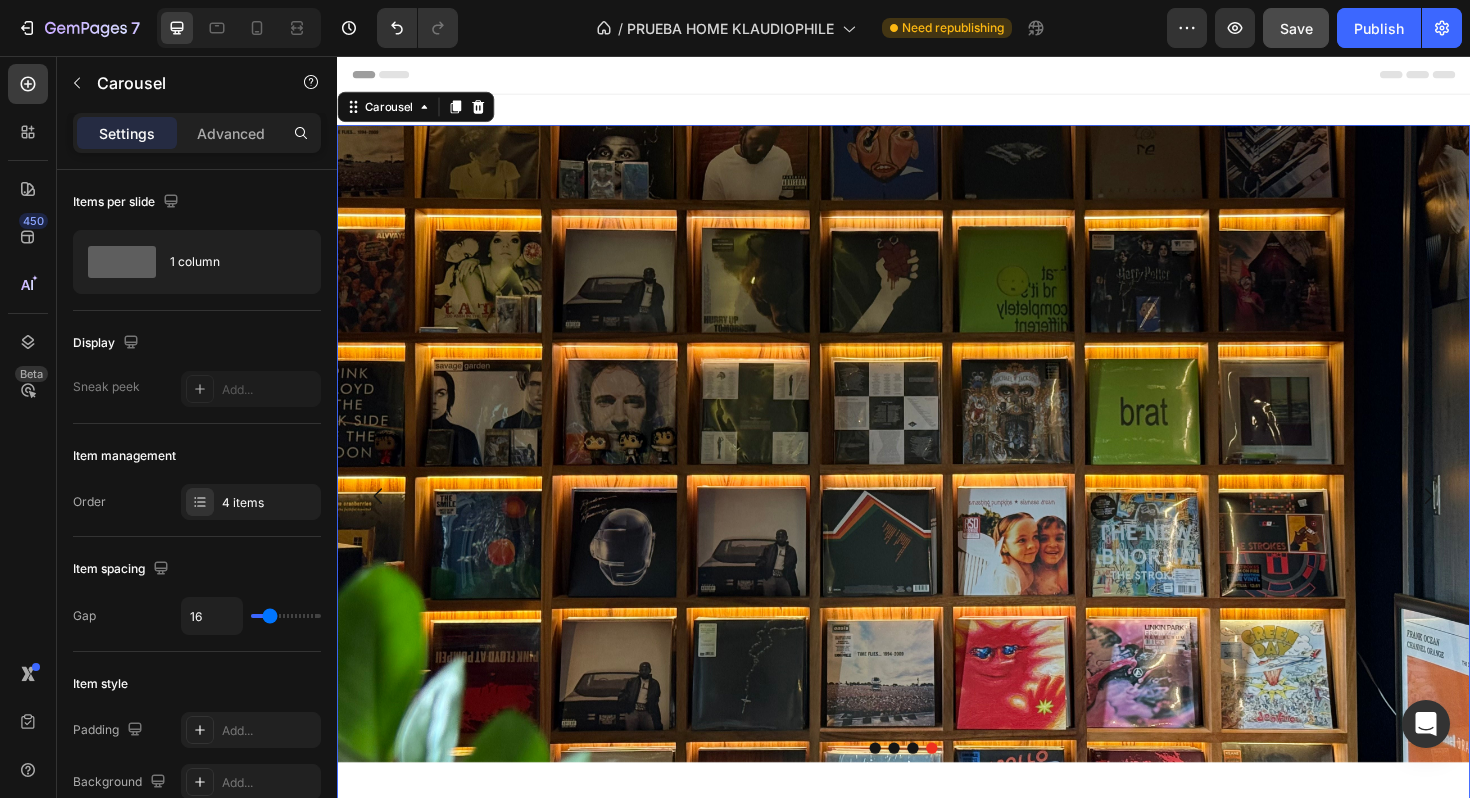 click at bounding box center [947, 789] 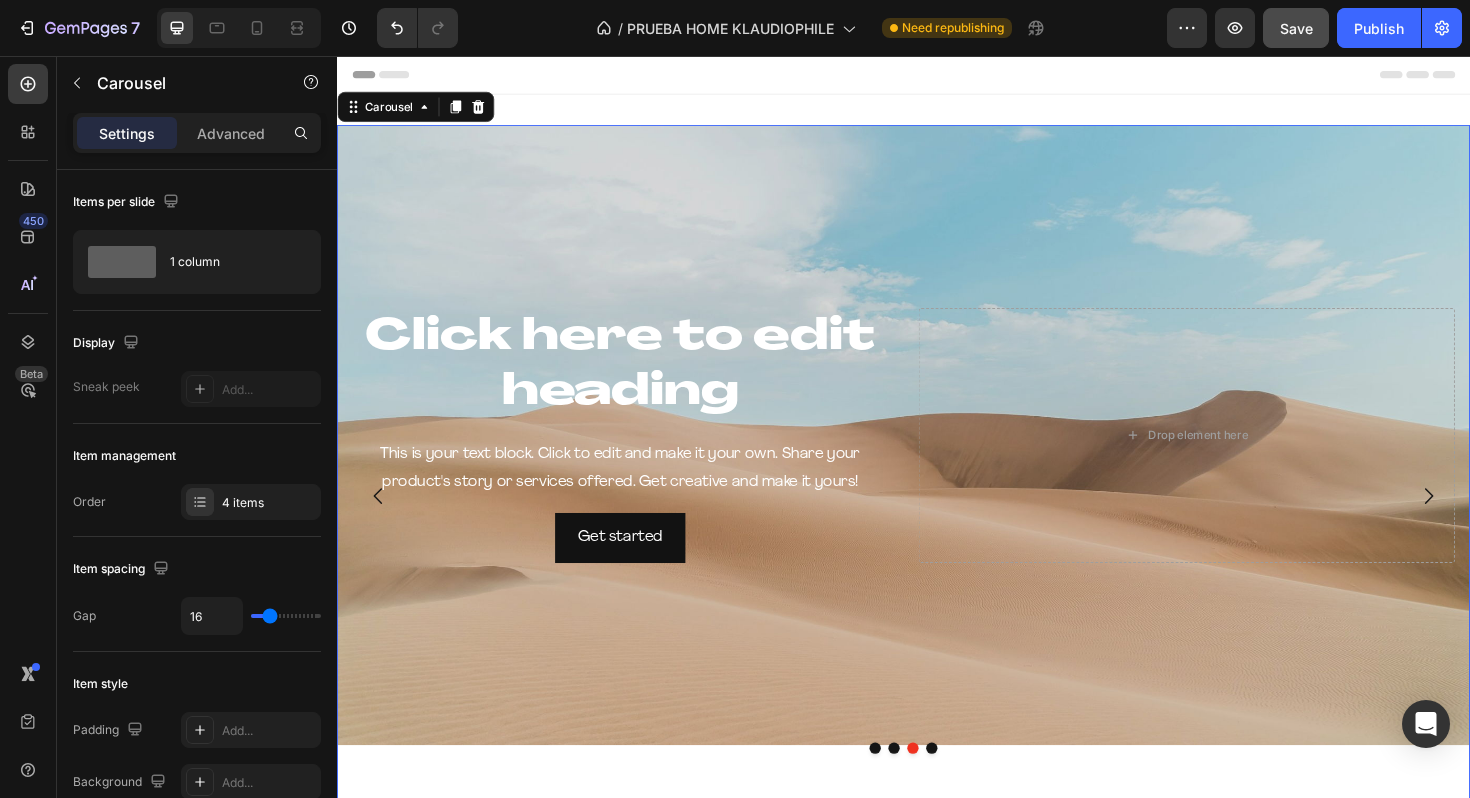 click at bounding box center (927, 789) 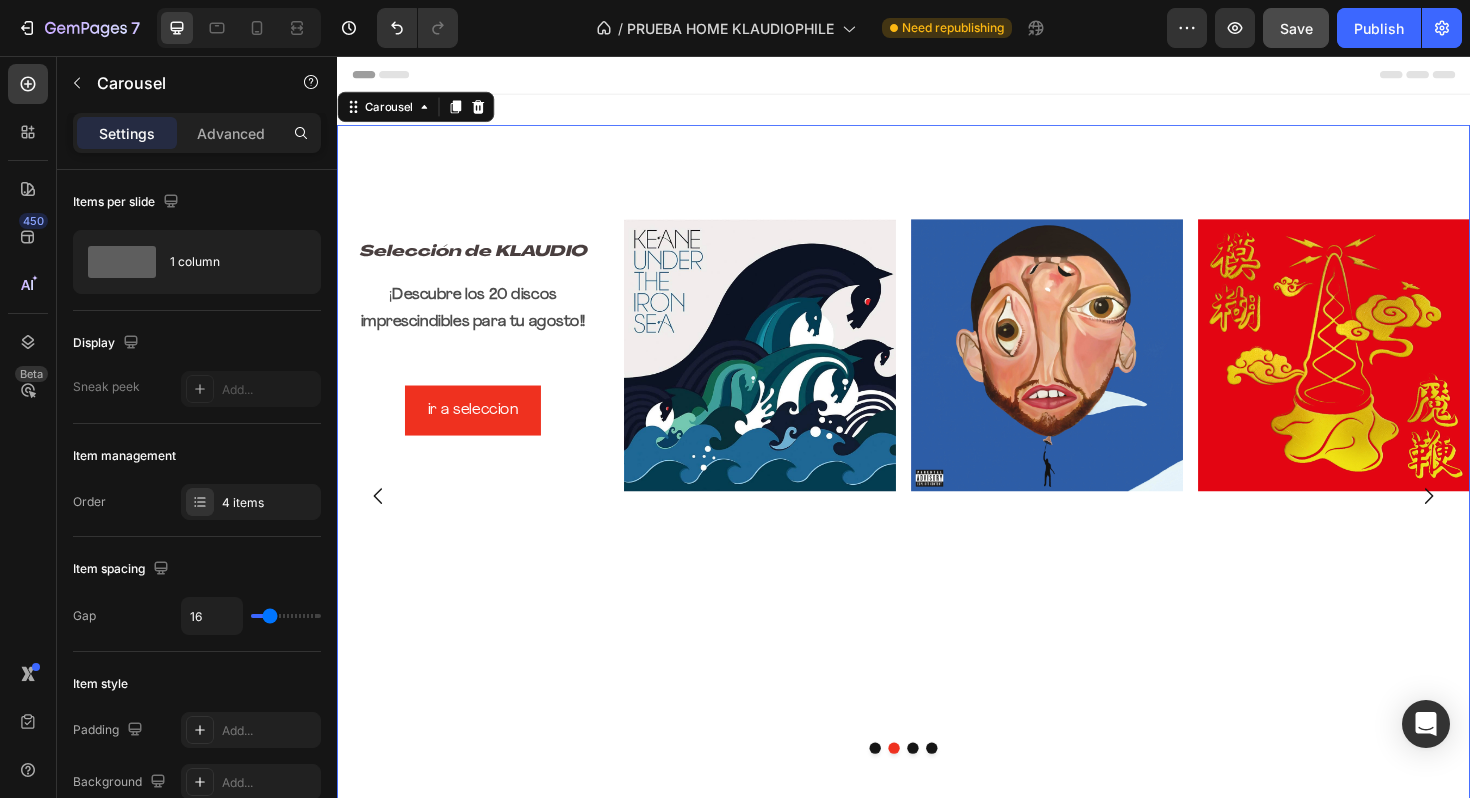 click at bounding box center [907, 789] 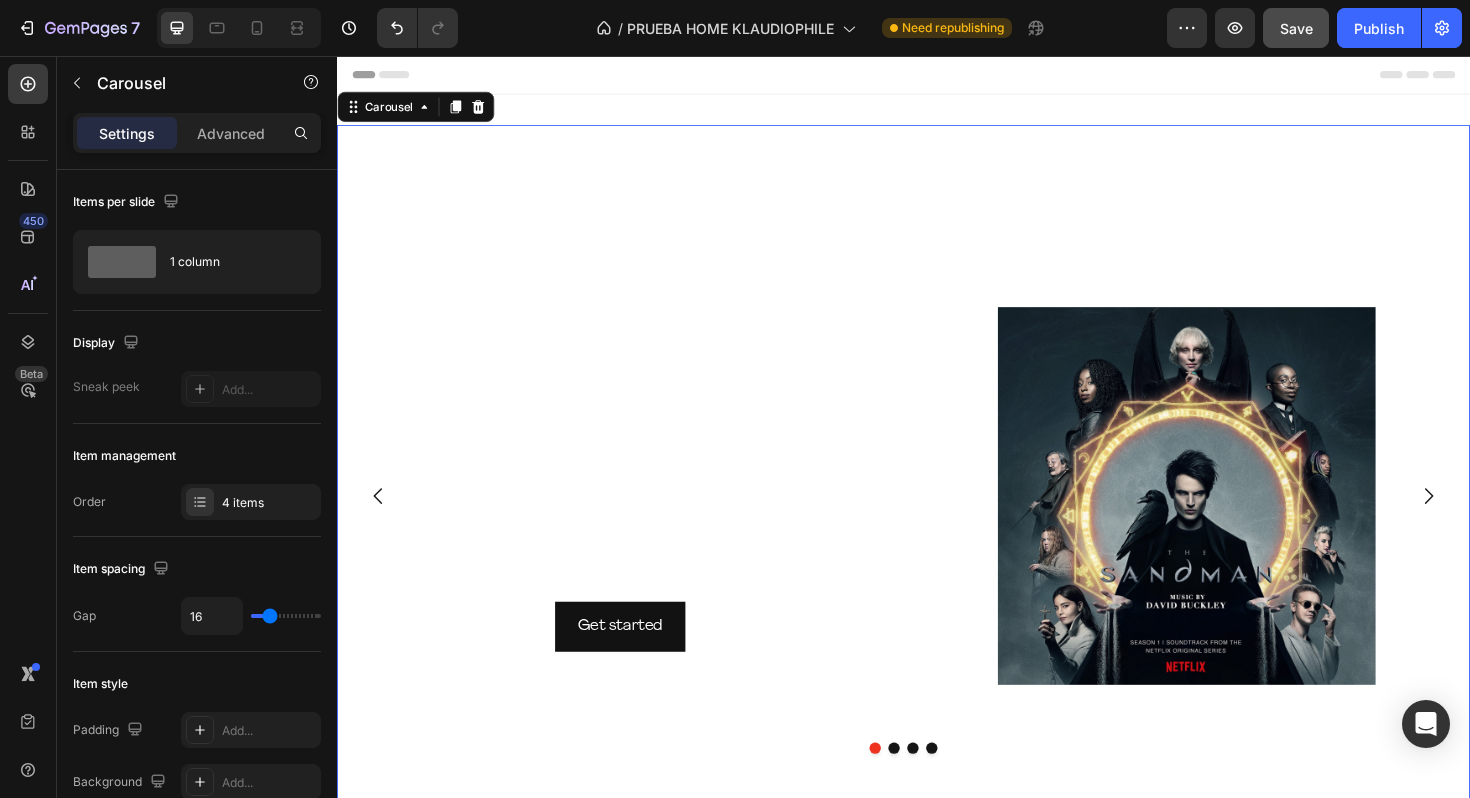 click at bounding box center (967, 789) 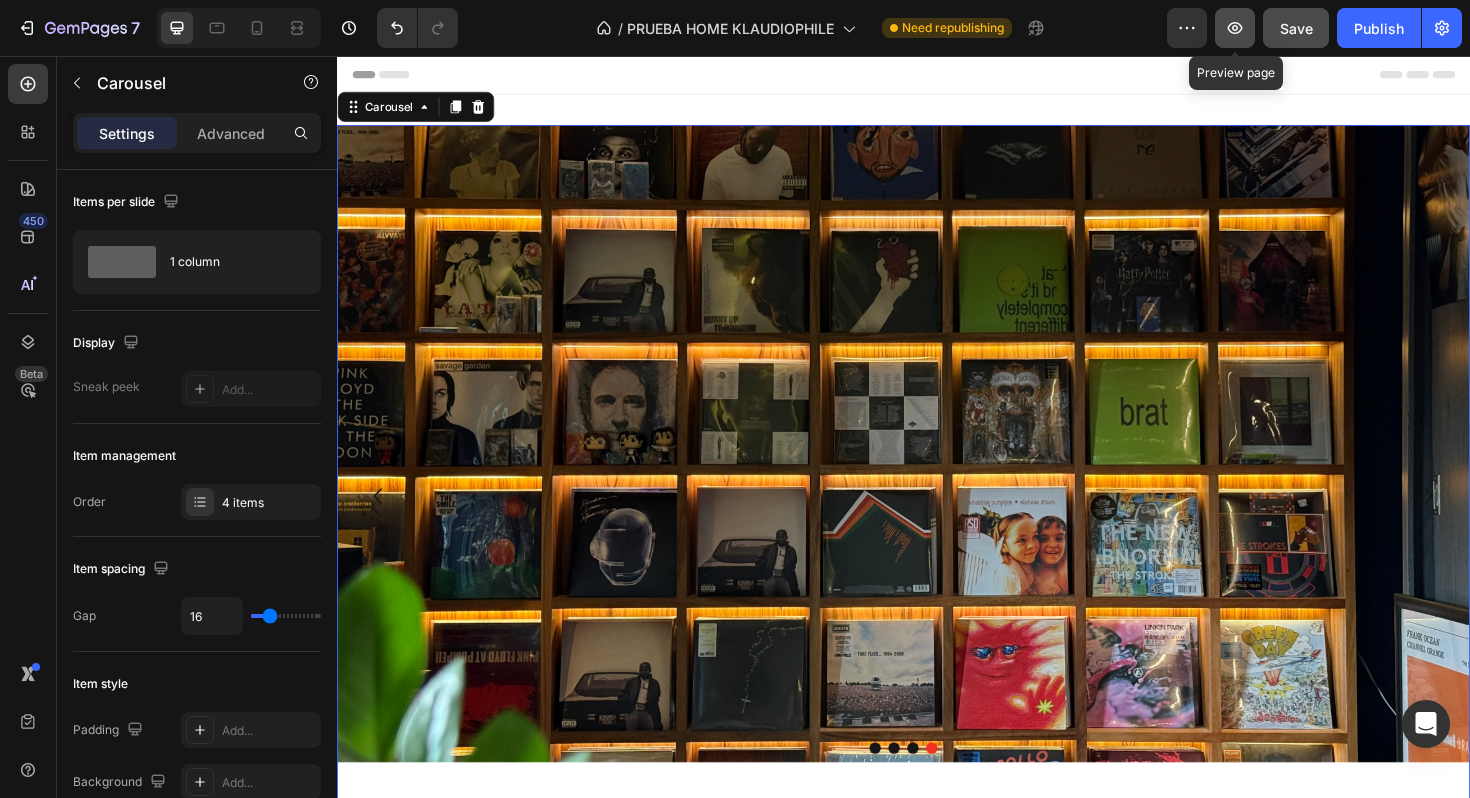 click 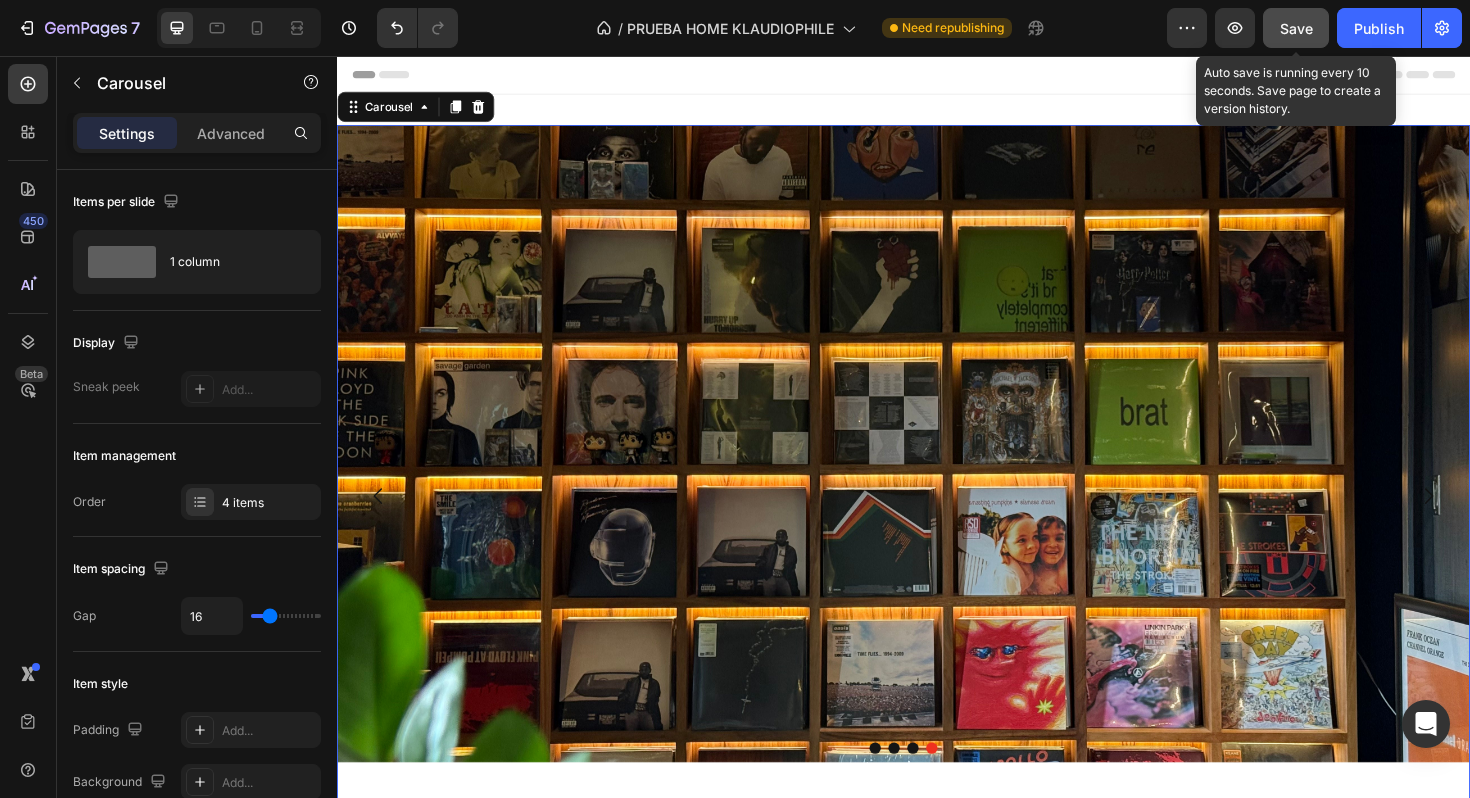 click on "Save" at bounding box center (1296, 28) 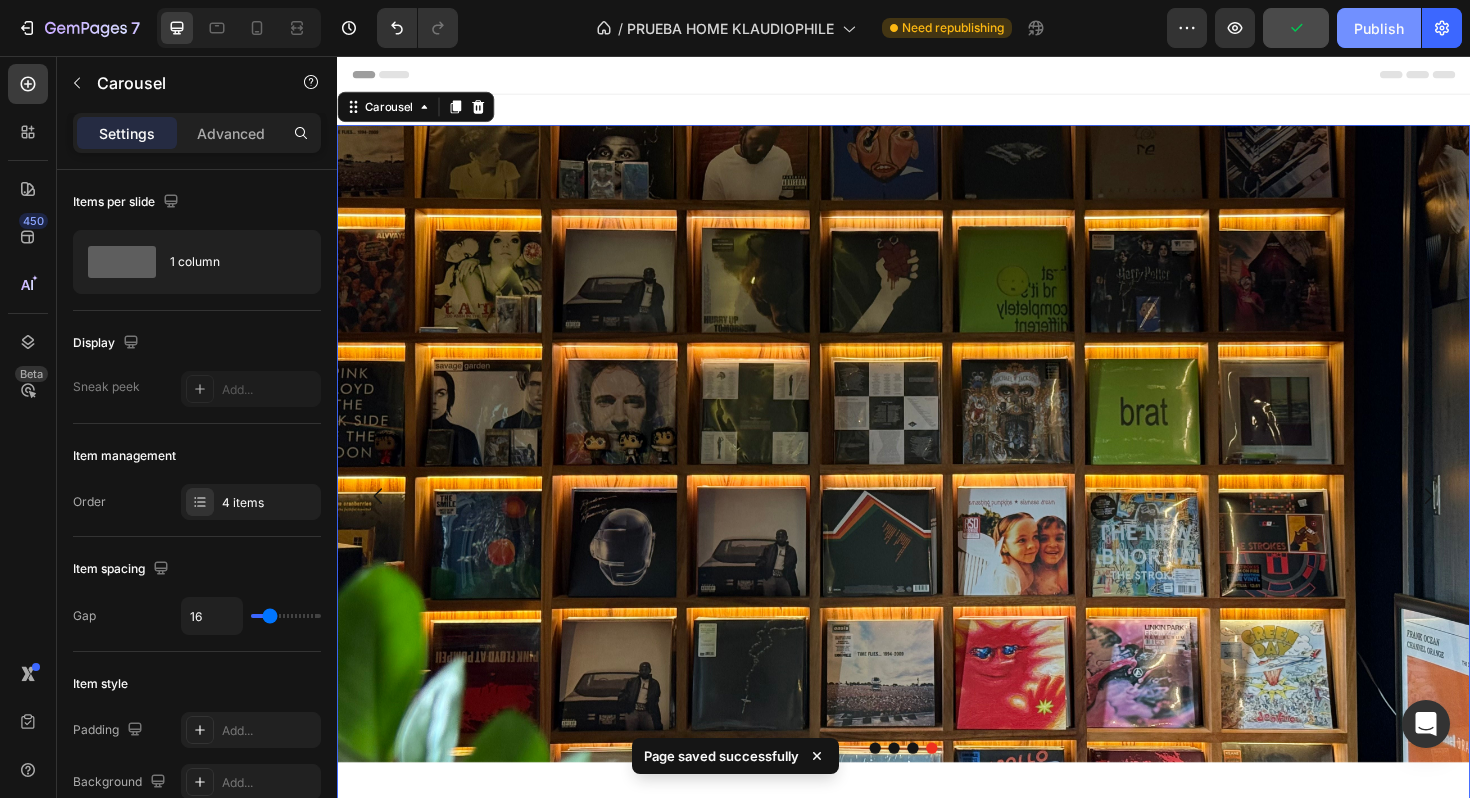 click on "Publish" at bounding box center (1379, 28) 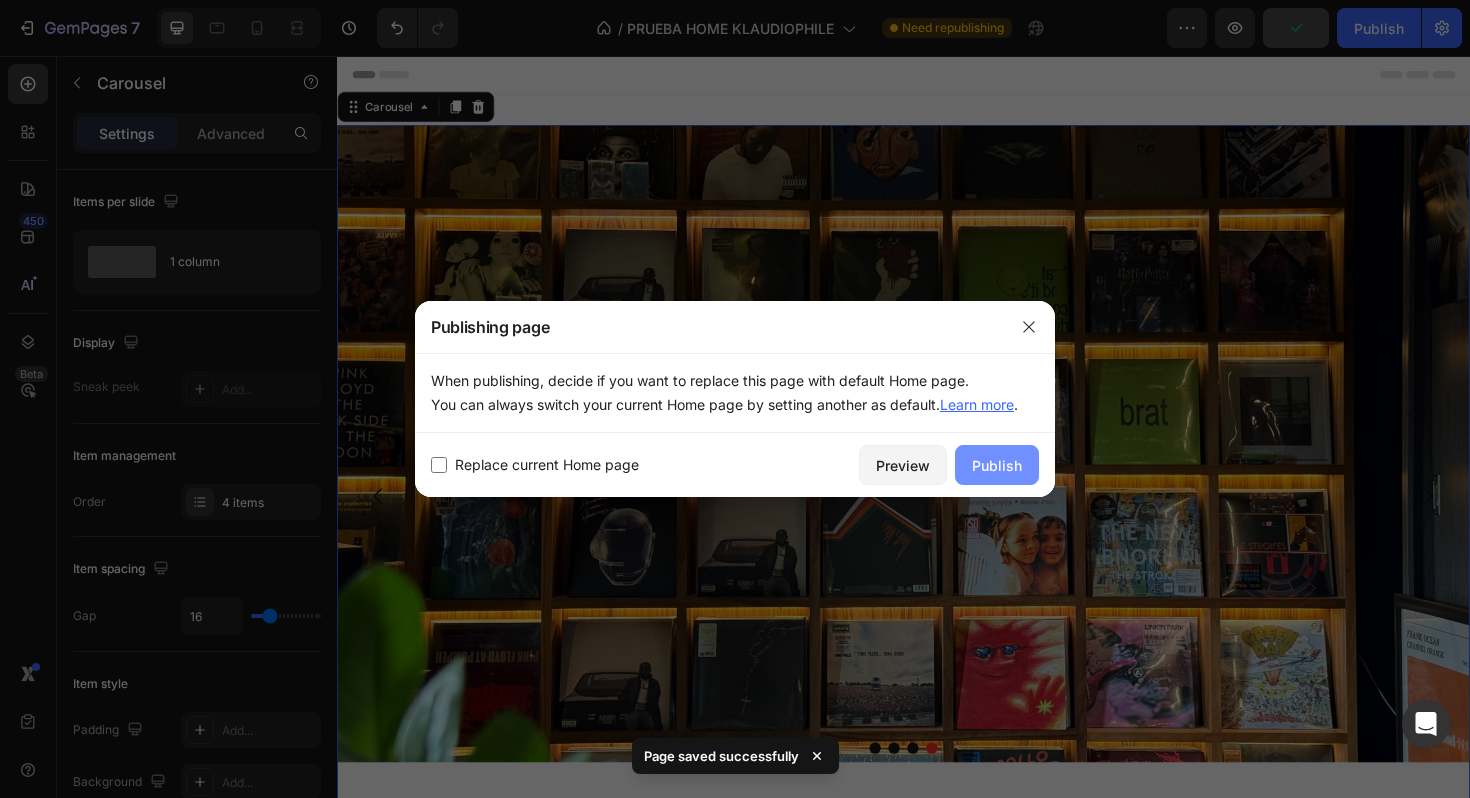 click on "Publish" at bounding box center [997, 465] 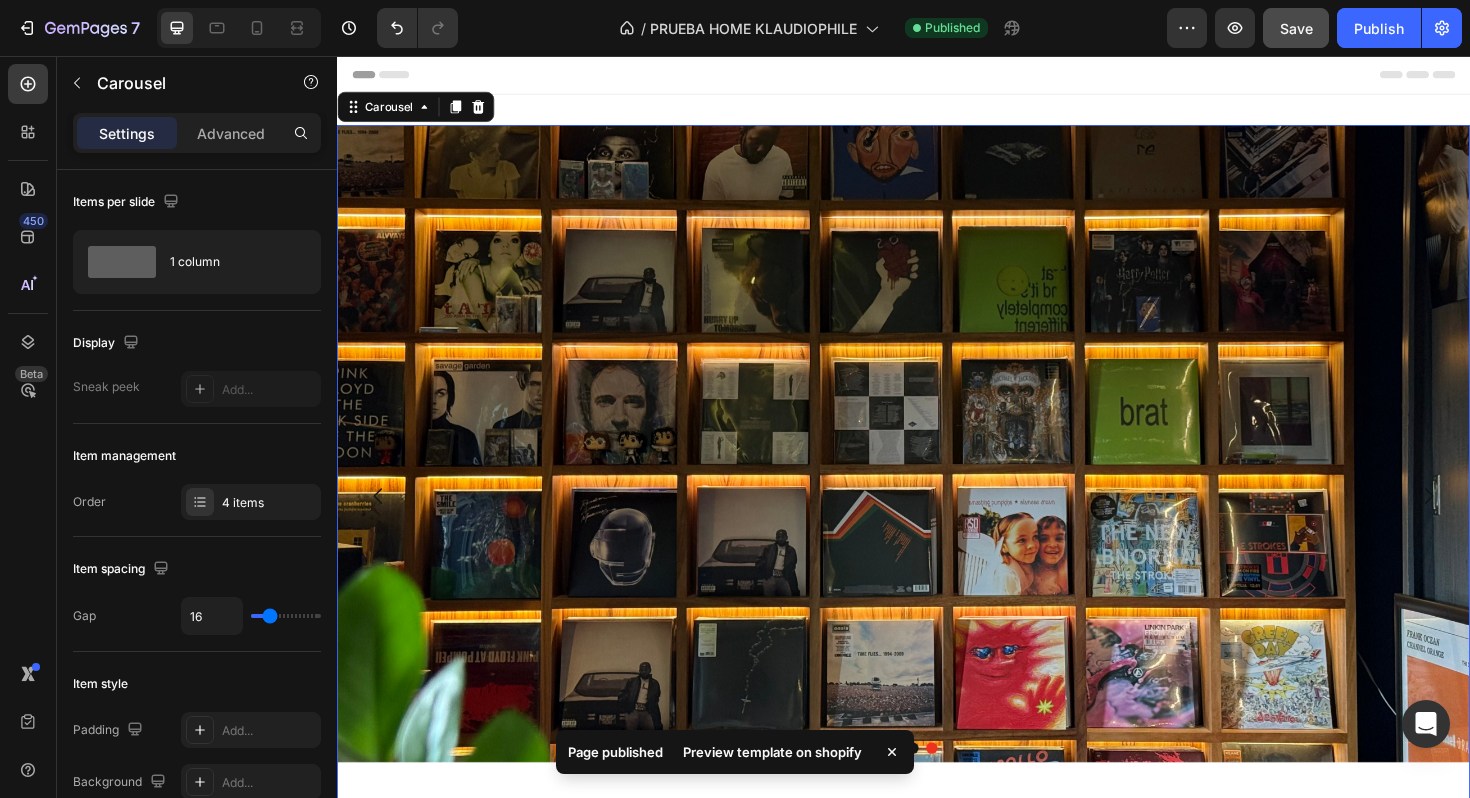 click on "Preview template on shopify" at bounding box center [772, 752] 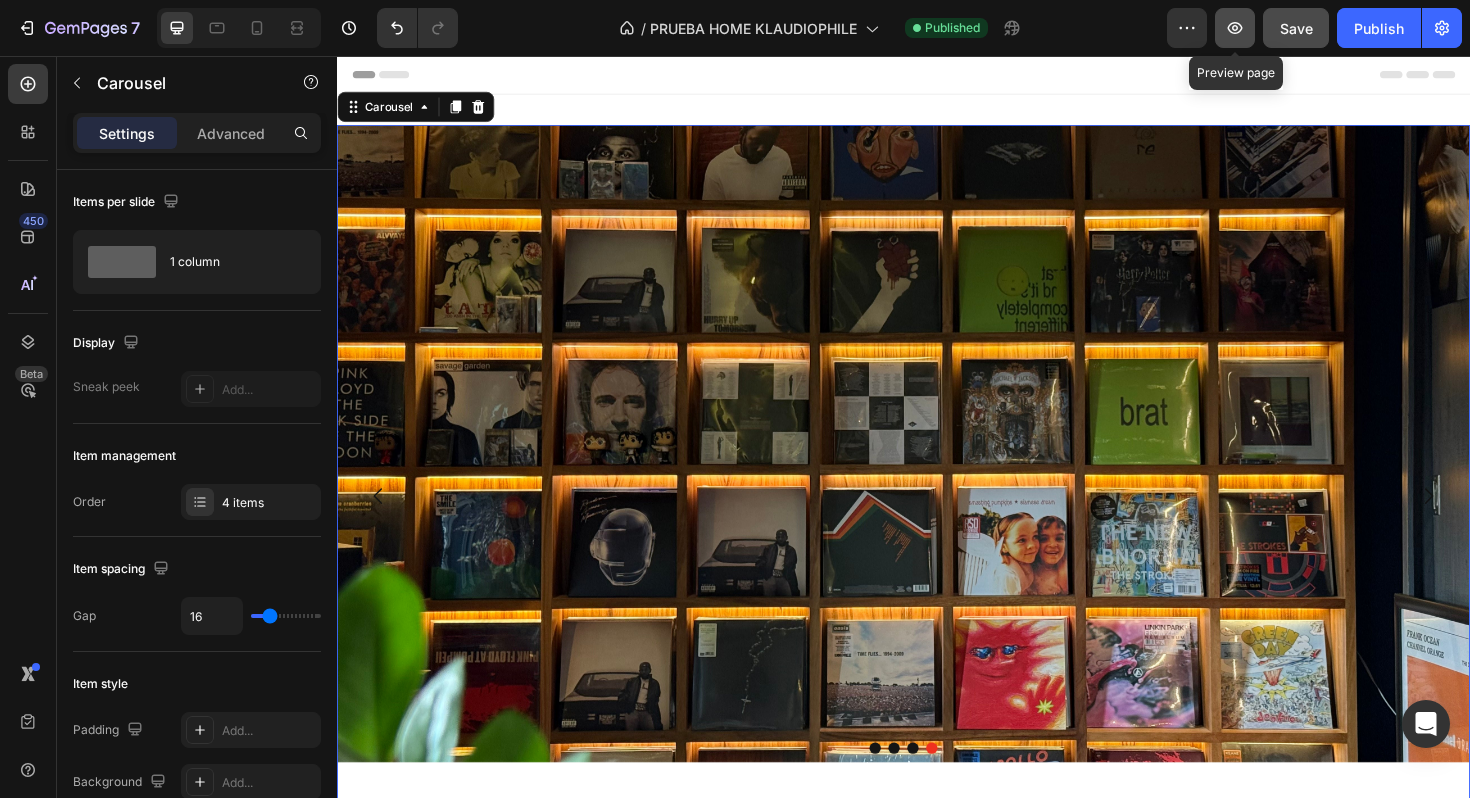 click 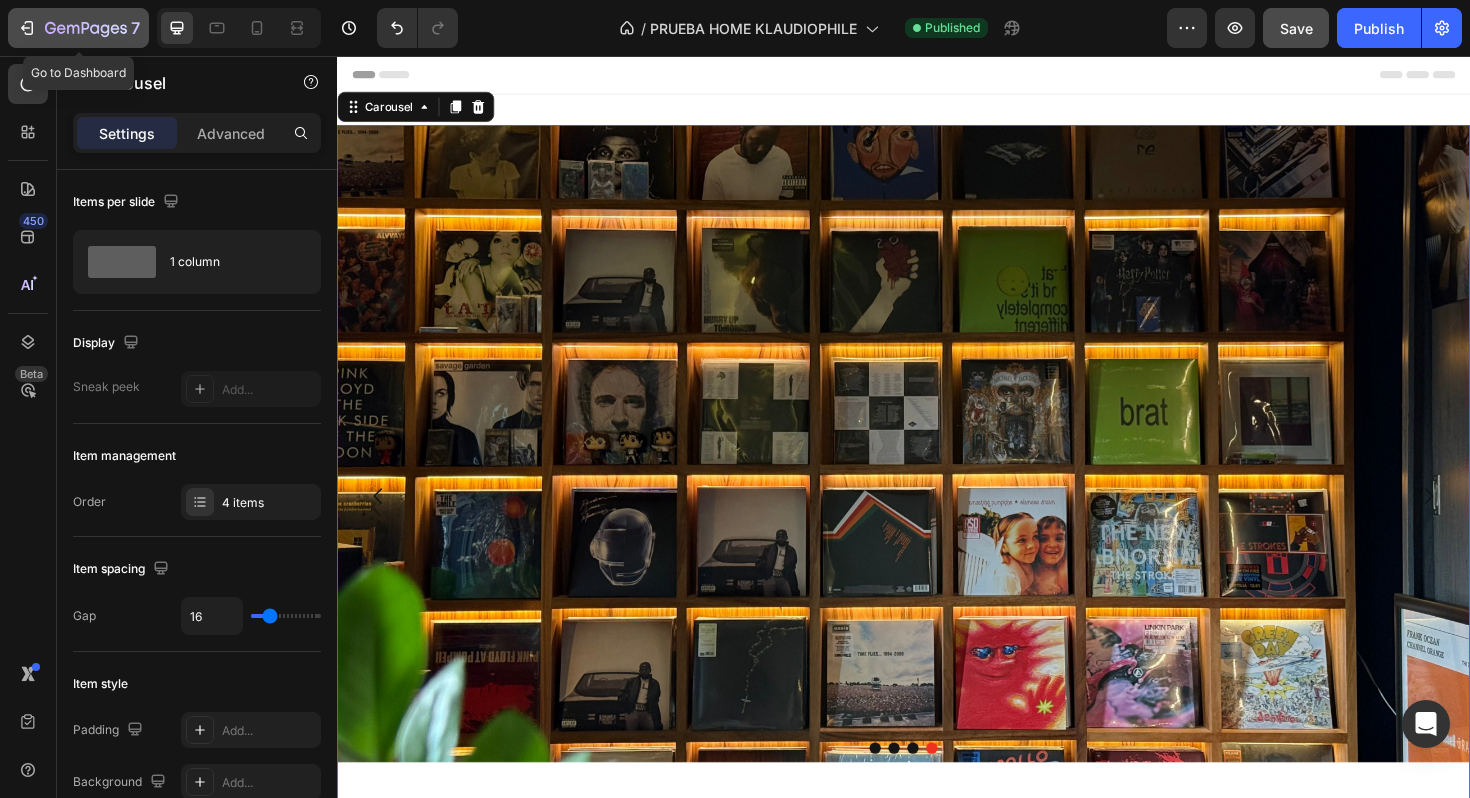 click on "7" 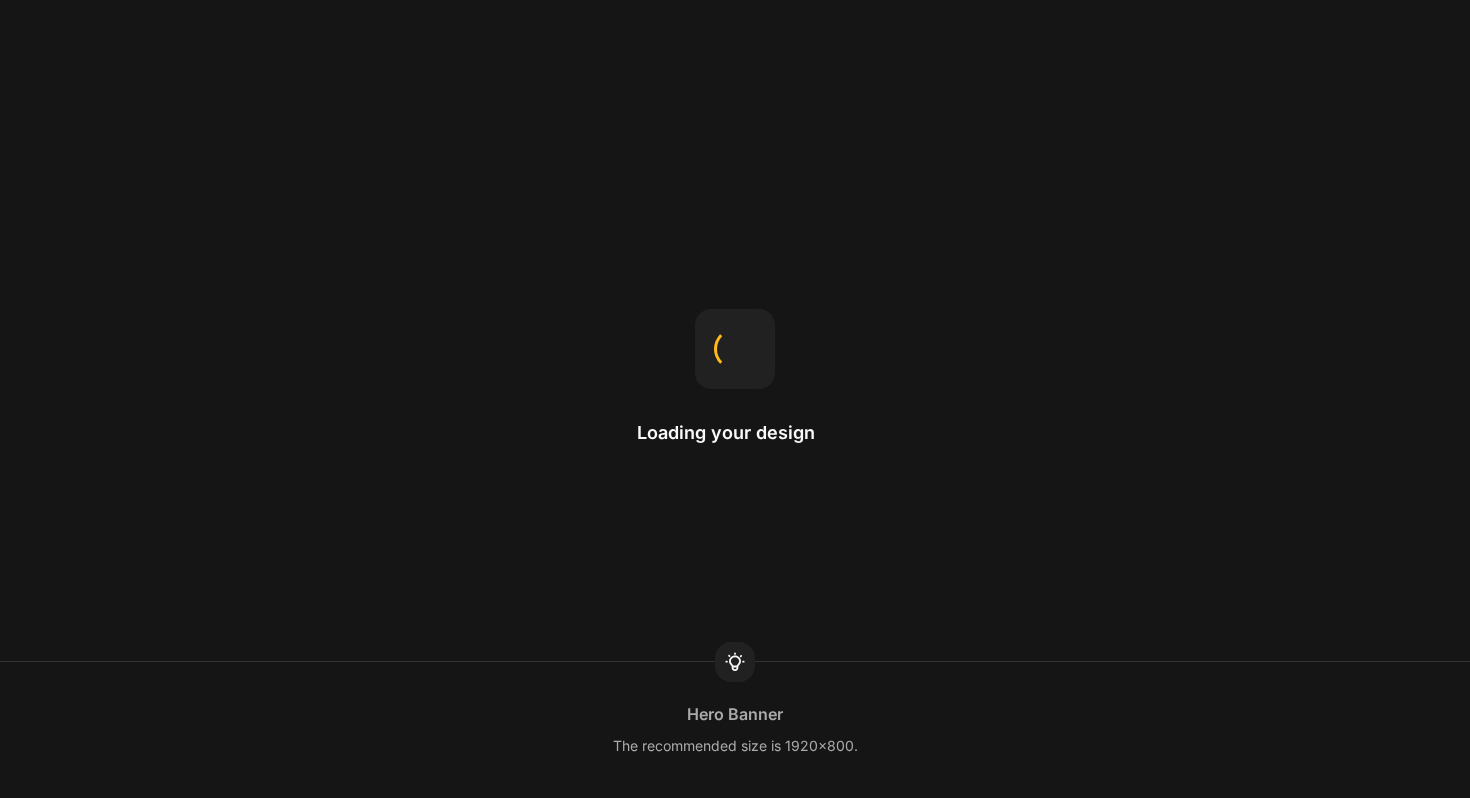 scroll, scrollTop: 0, scrollLeft: 0, axis: both 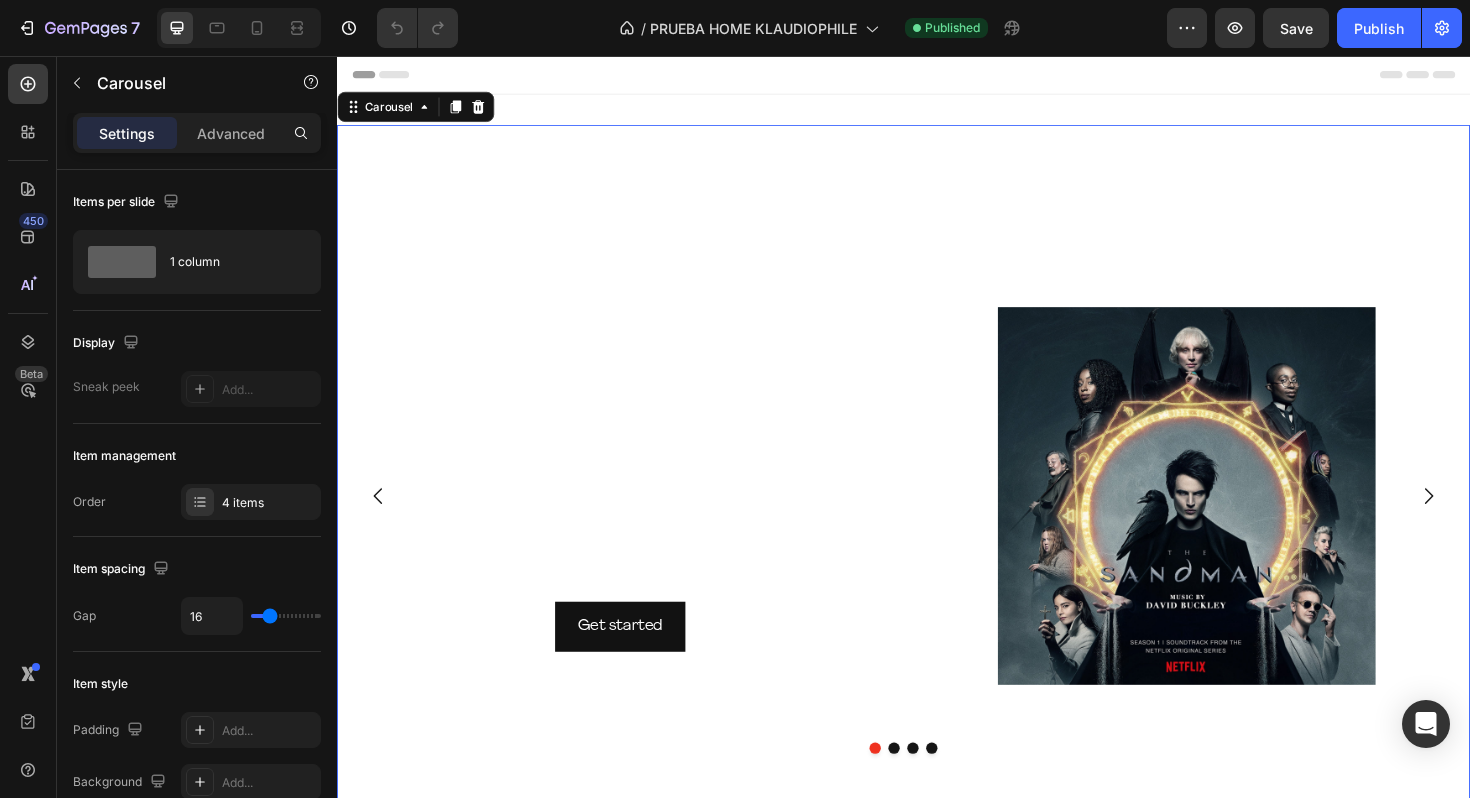 click at bounding box center [967, 789] 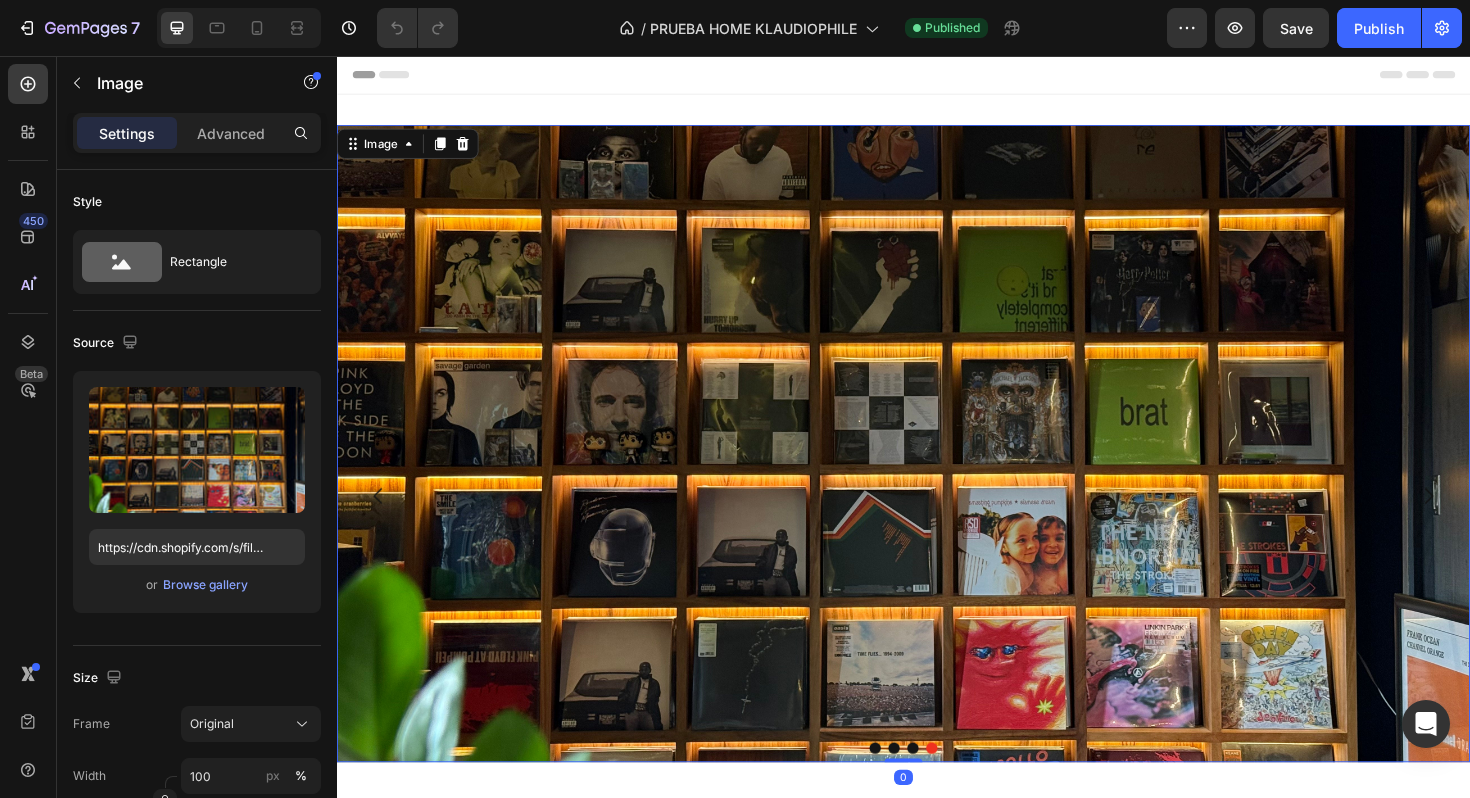 click at bounding box center [937, 466] 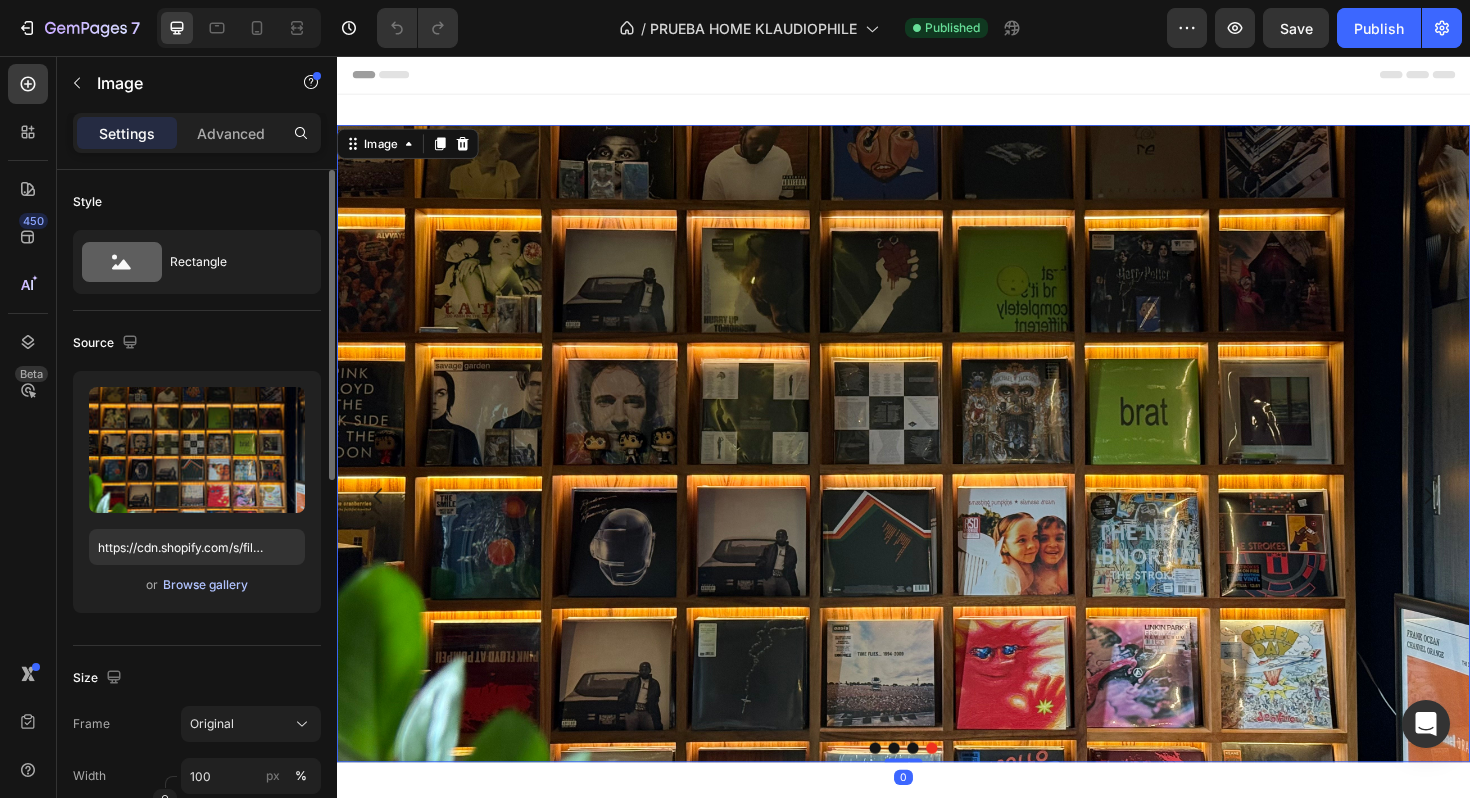 click on "Browse gallery" at bounding box center [205, 585] 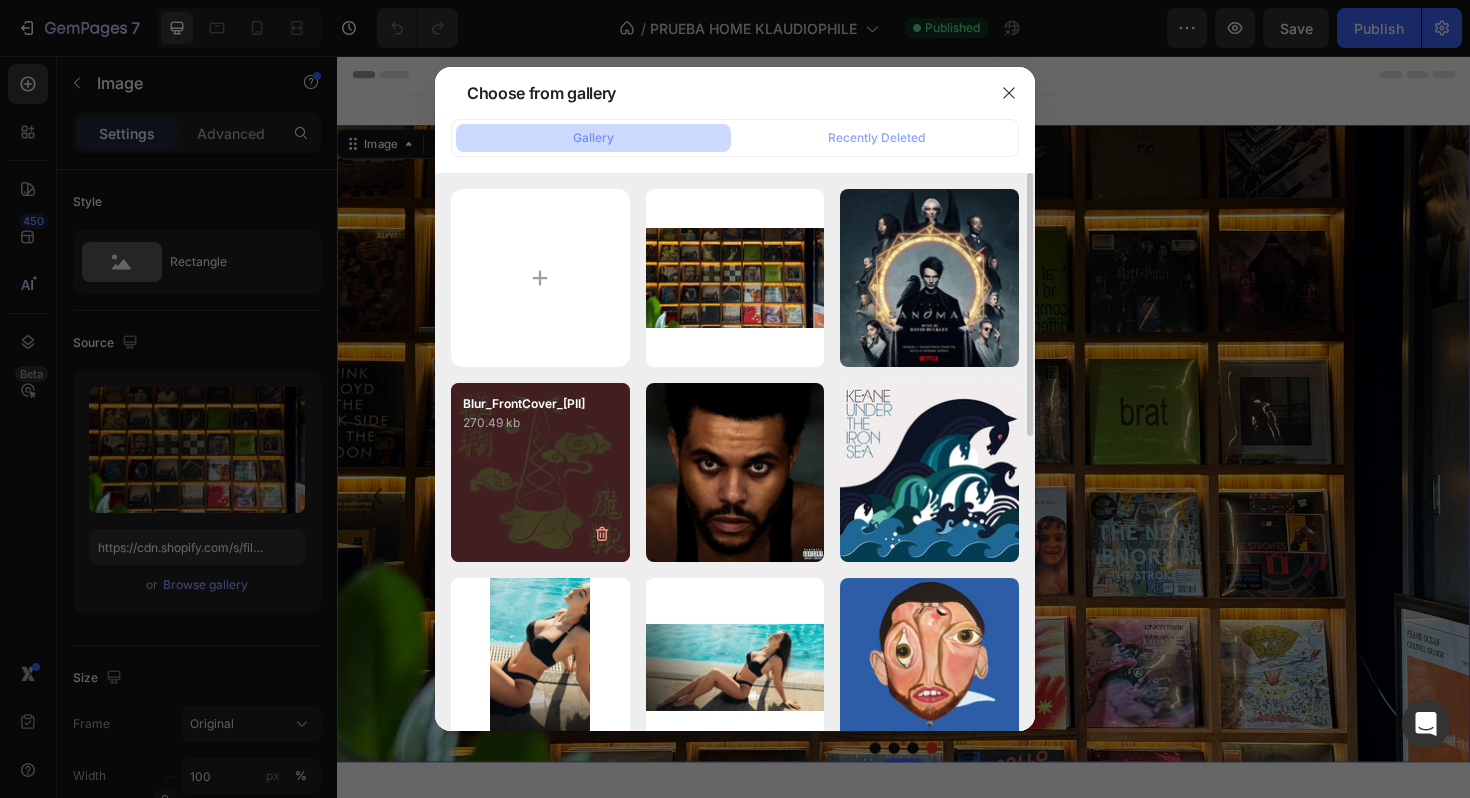 click on "Blur_FrontCover_dc38...96.webp 270.49 kb" at bounding box center [540, 472] 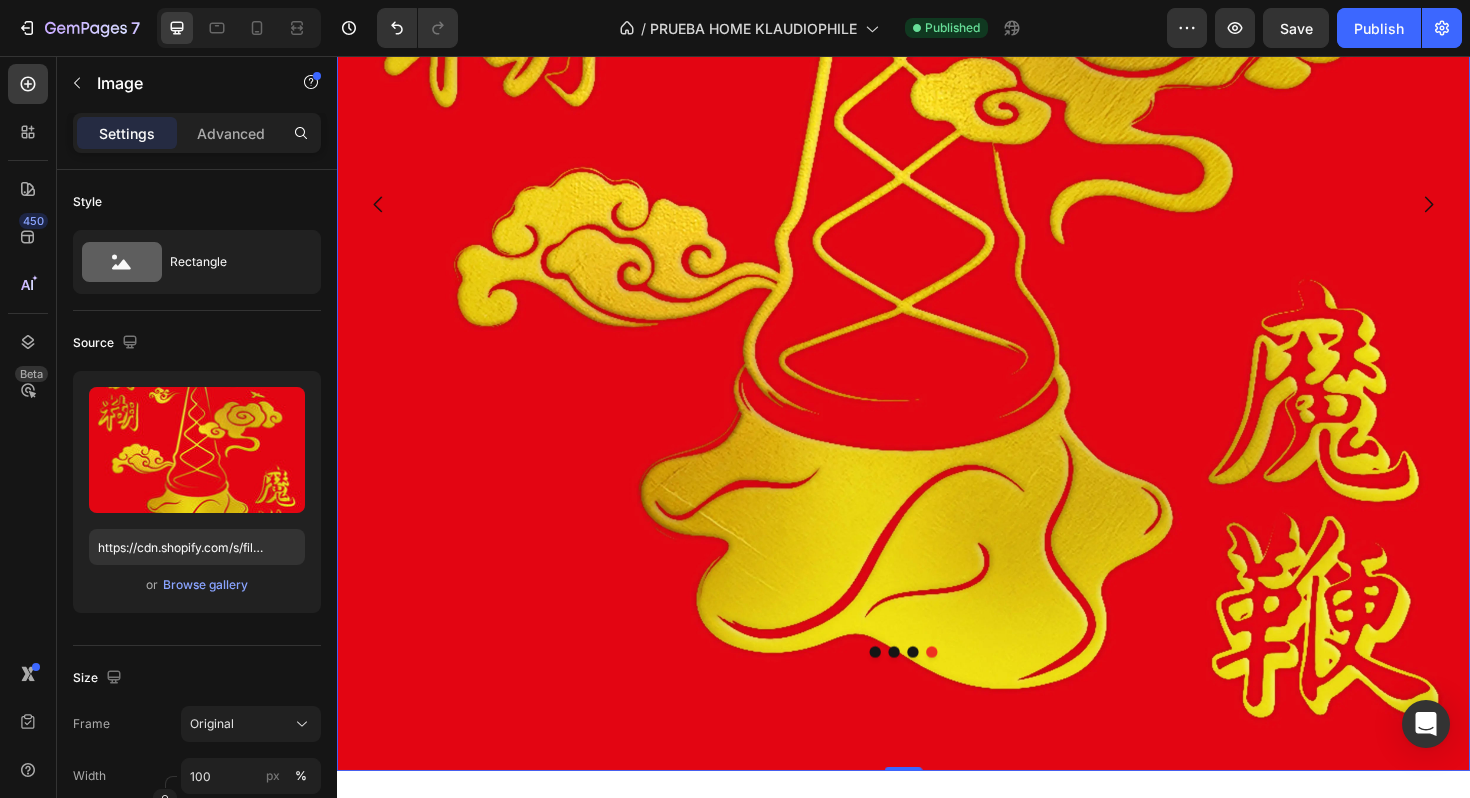 scroll, scrollTop: 582, scrollLeft: 0, axis: vertical 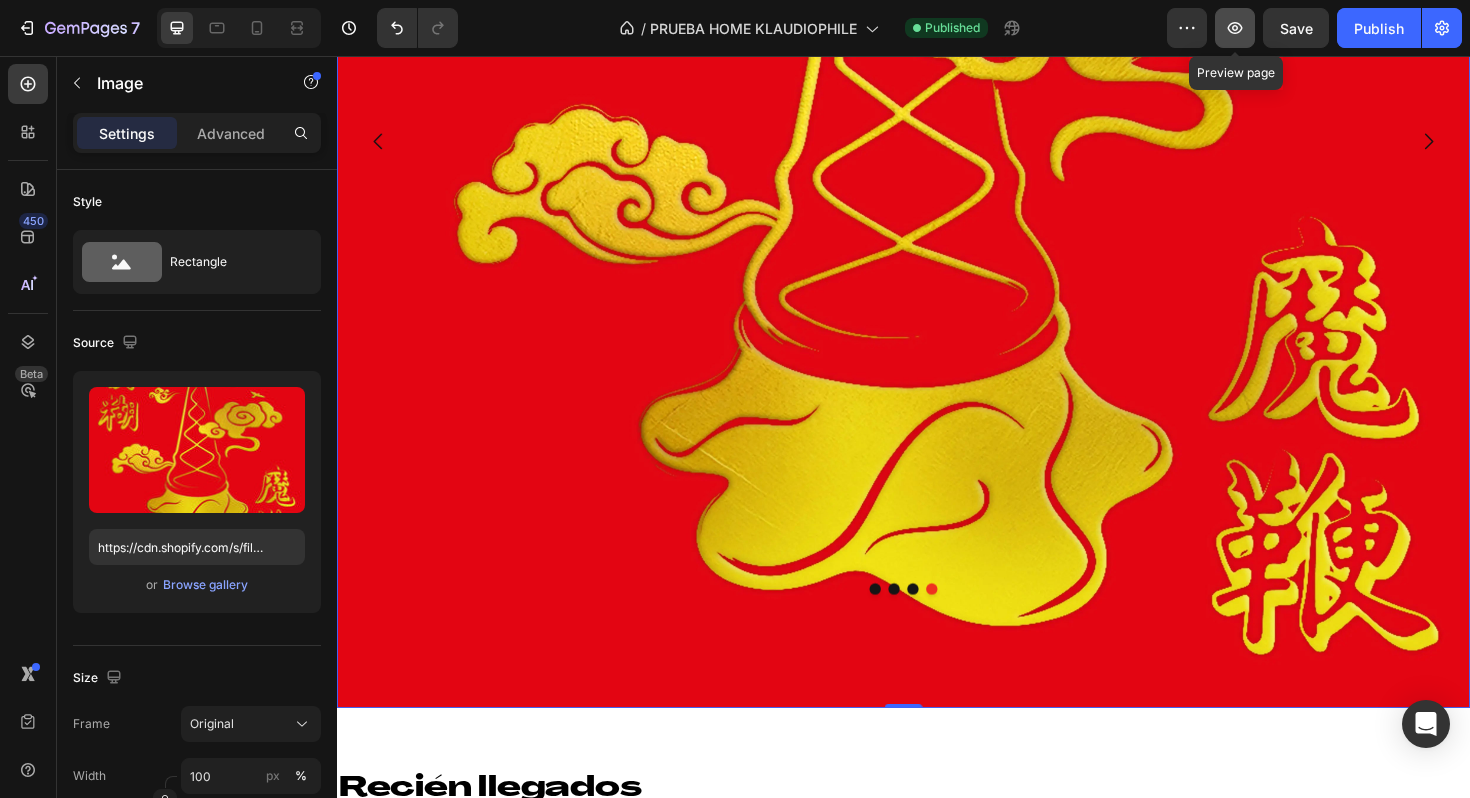click 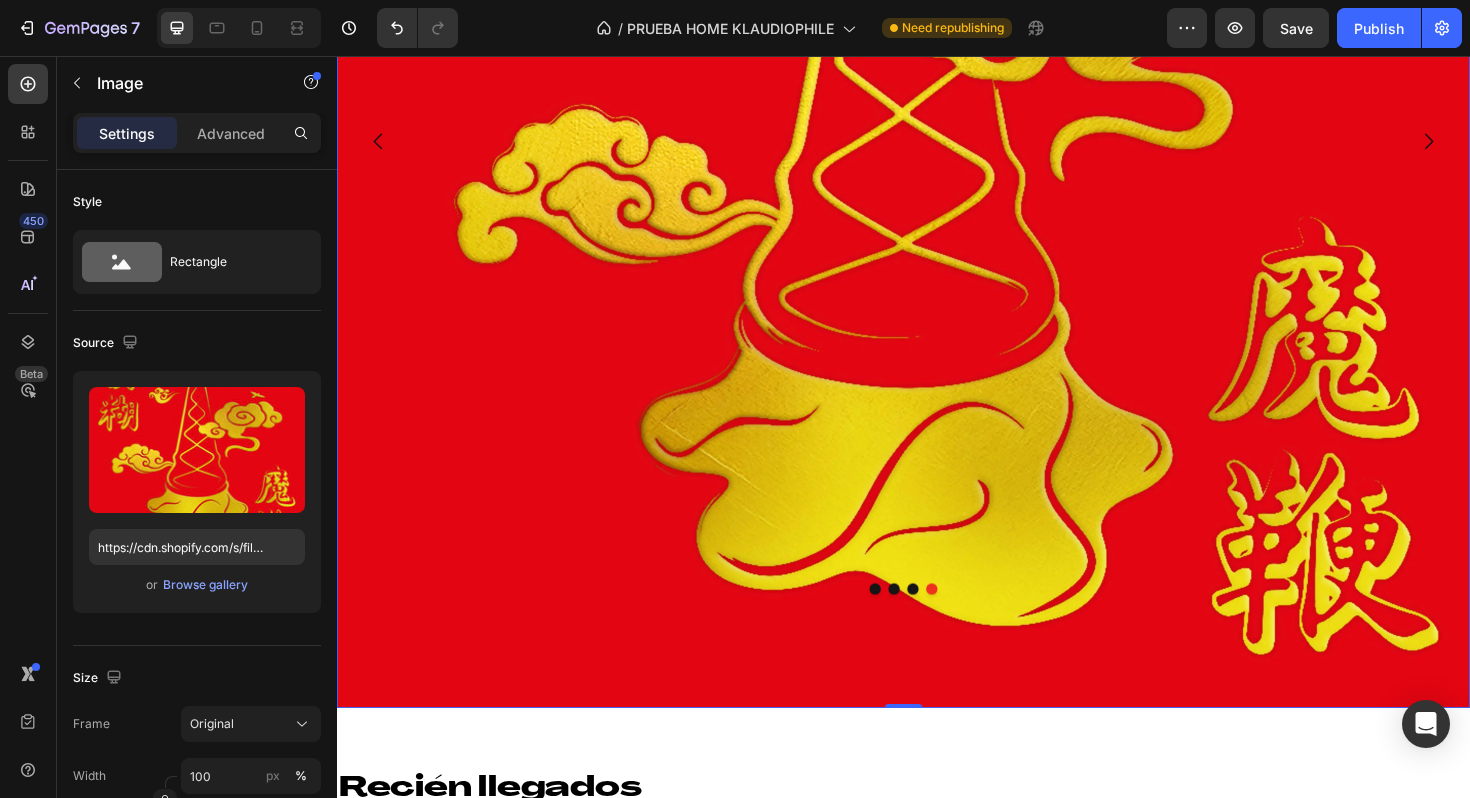 click at bounding box center (937, 147) 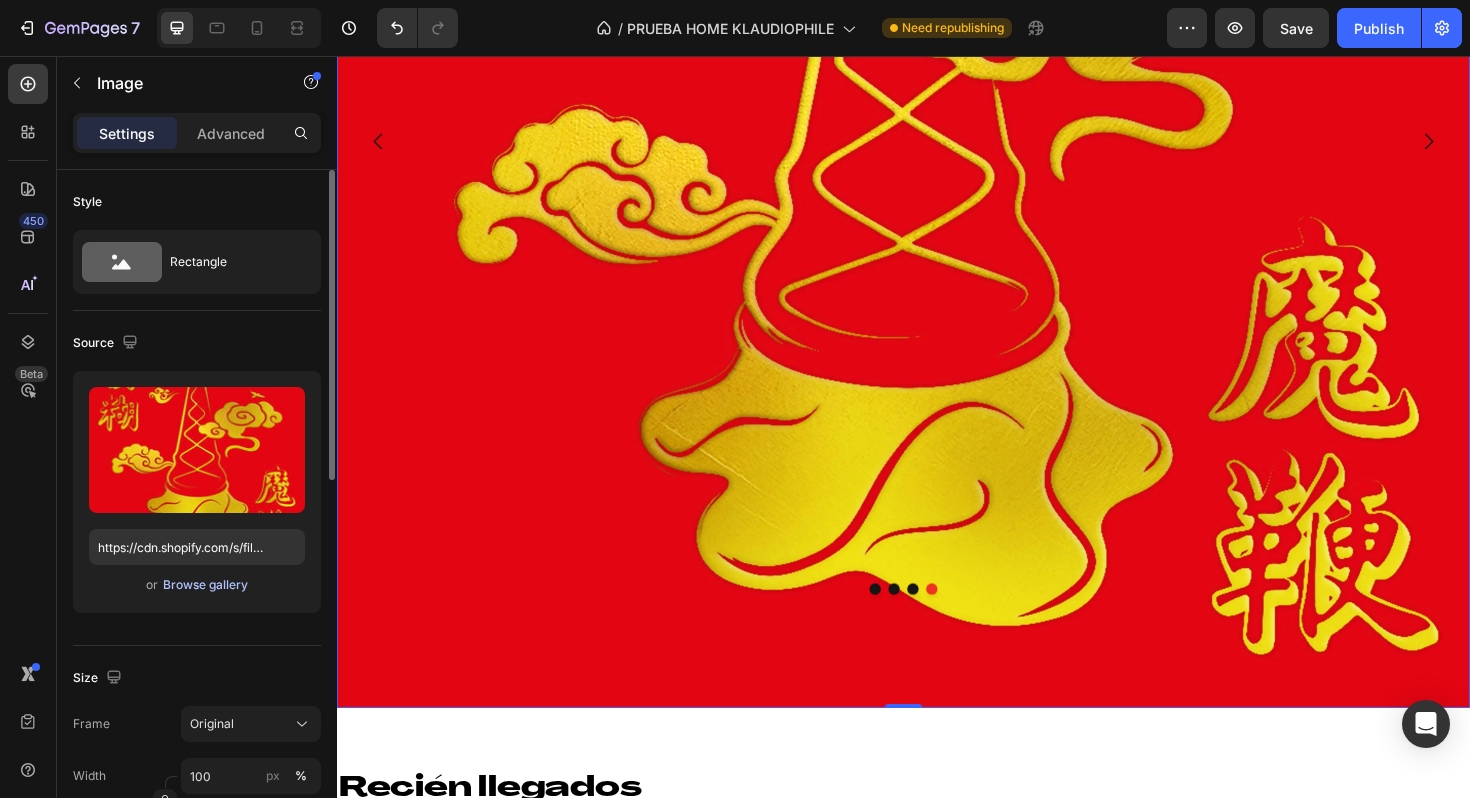 click on "Browse gallery" at bounding box center [205, 585] 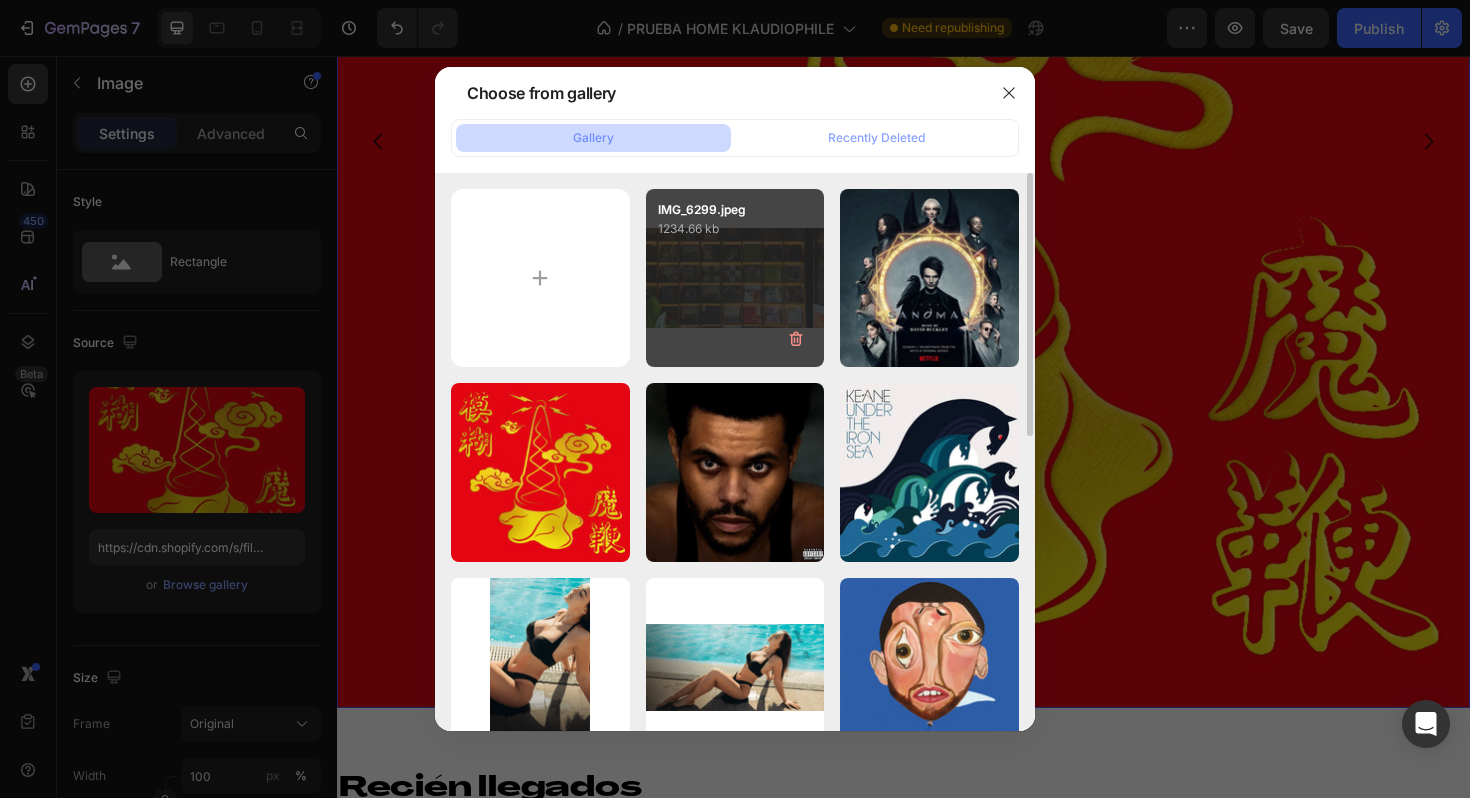 click on "IMG_6299.jpeg 1234.66 kb" at bounding box center [735, 278] 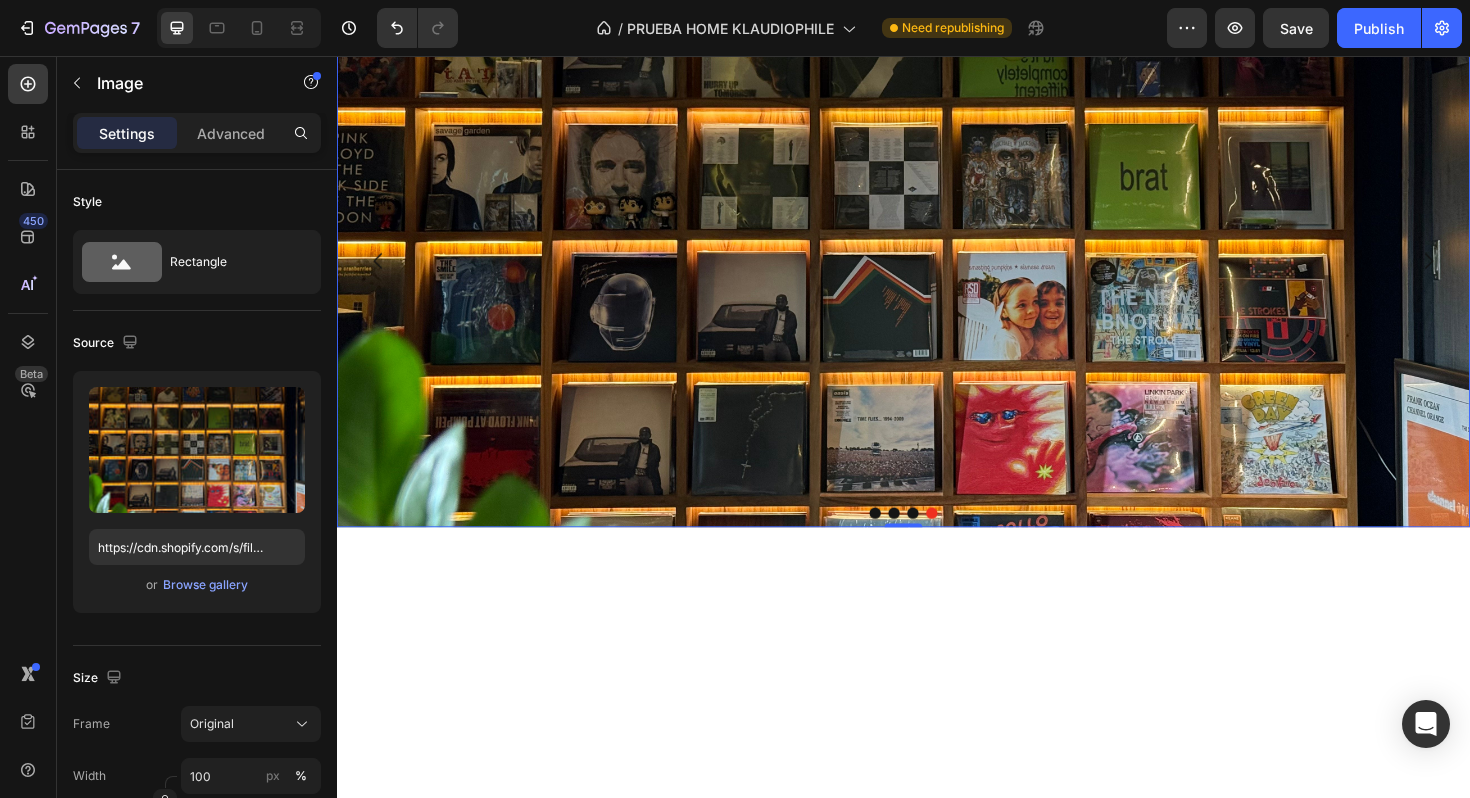 scroll, scrollTop: 0, scrollLeft: 0, axis: both 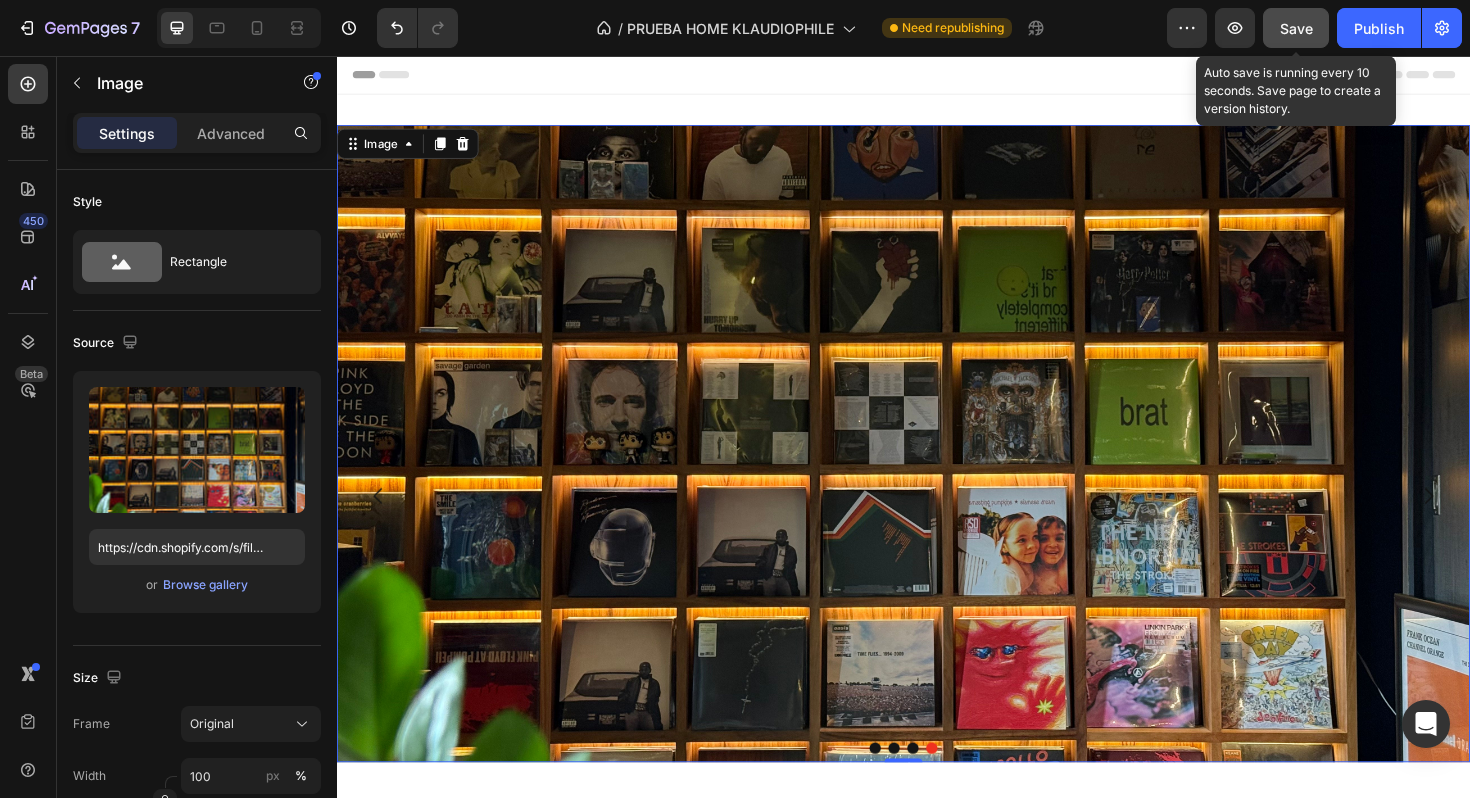 click on "Save" 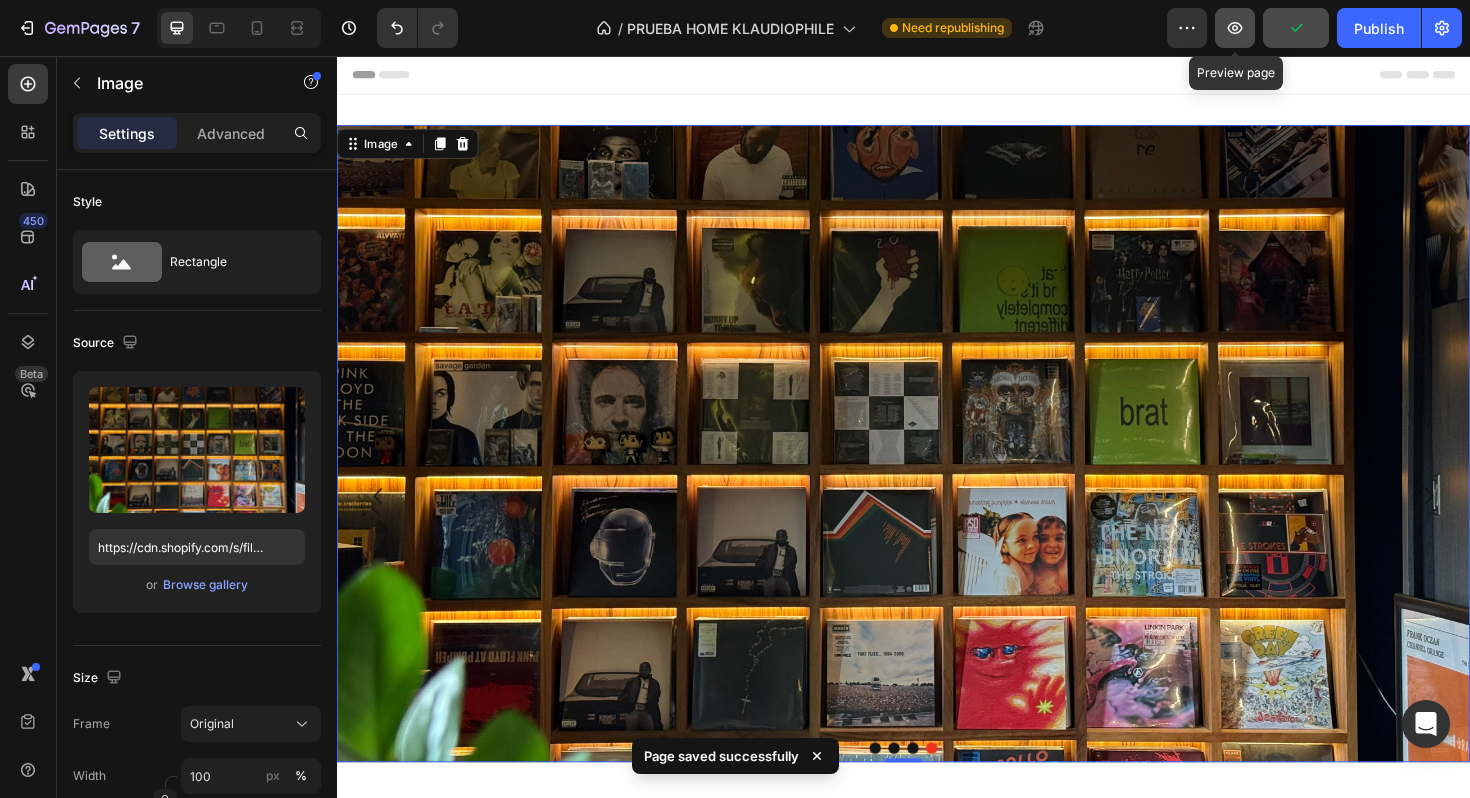 click 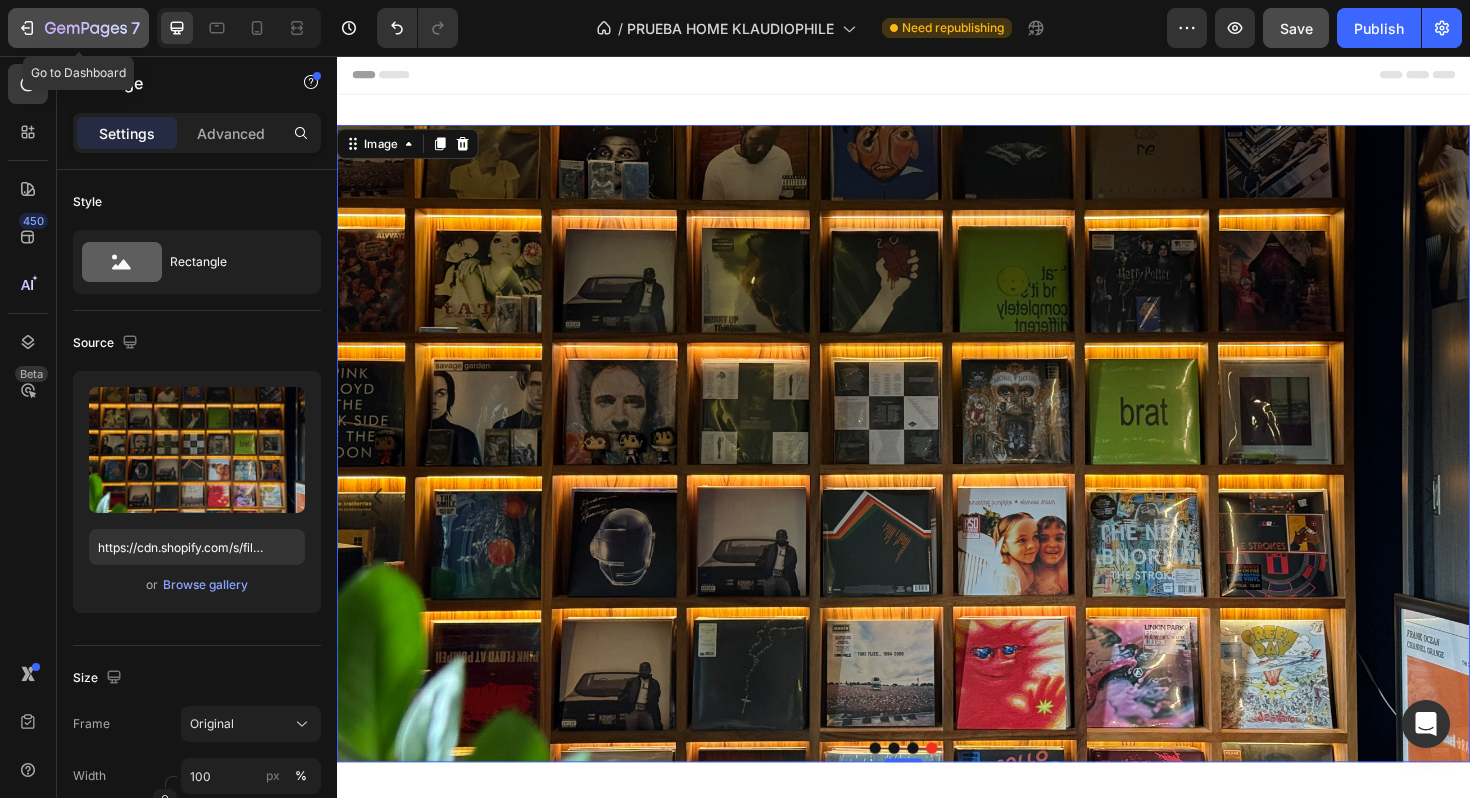 click on "7" 